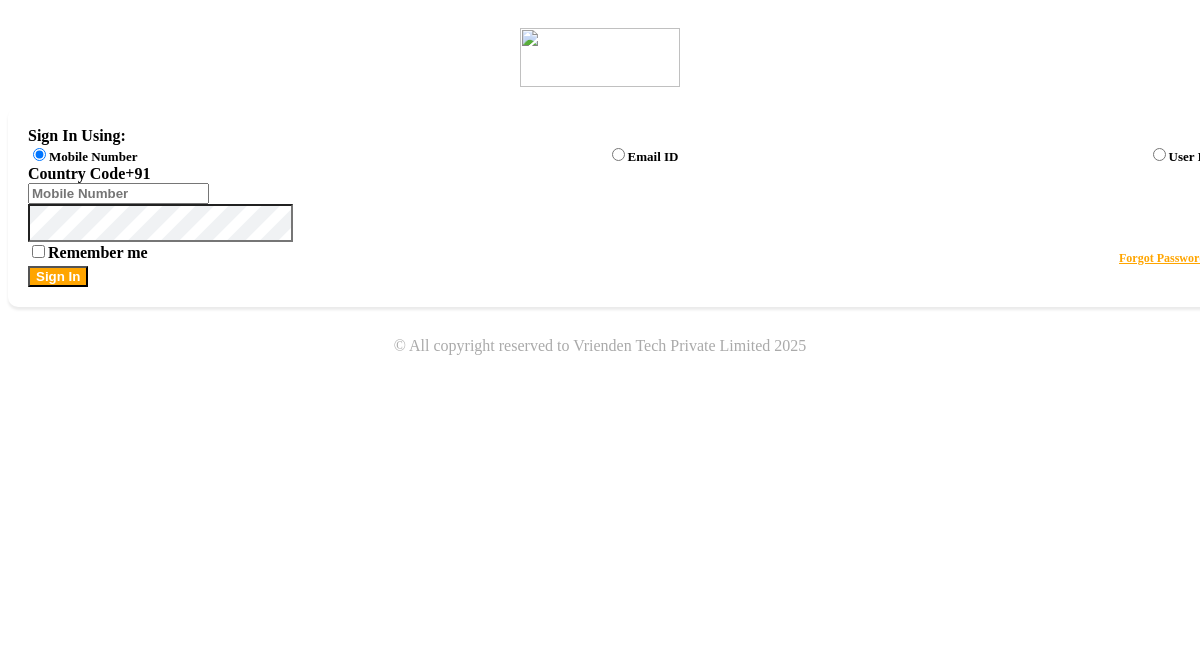 scroll, scrollTop: 0, scrollLeft: 0, axis: both 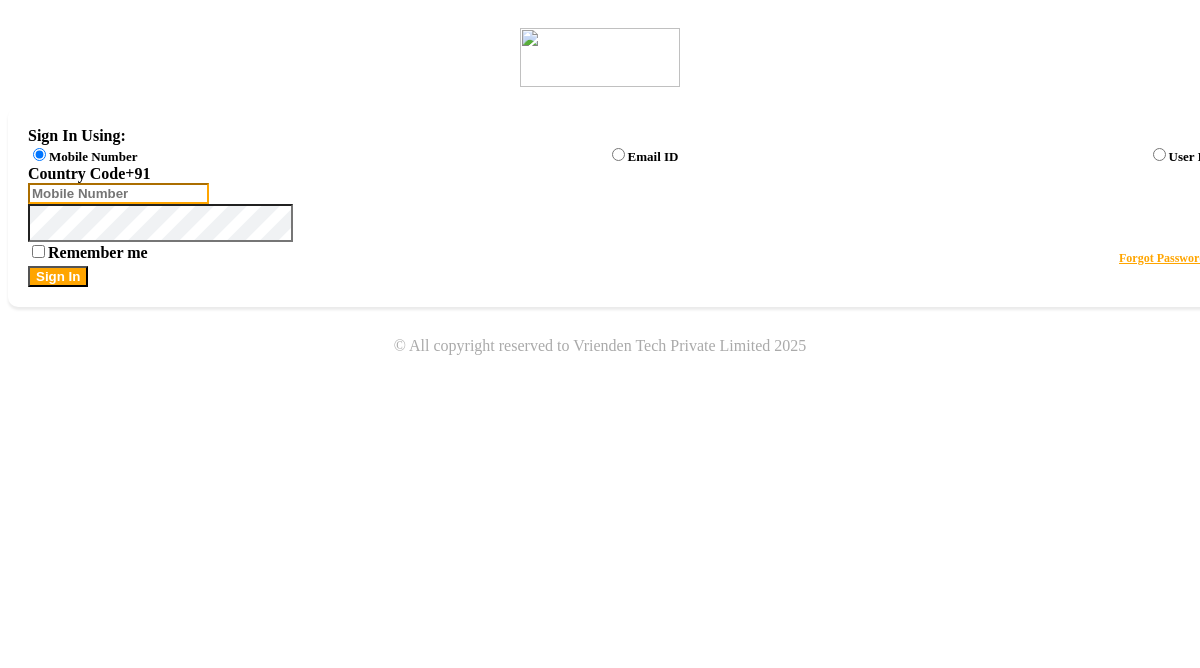 click 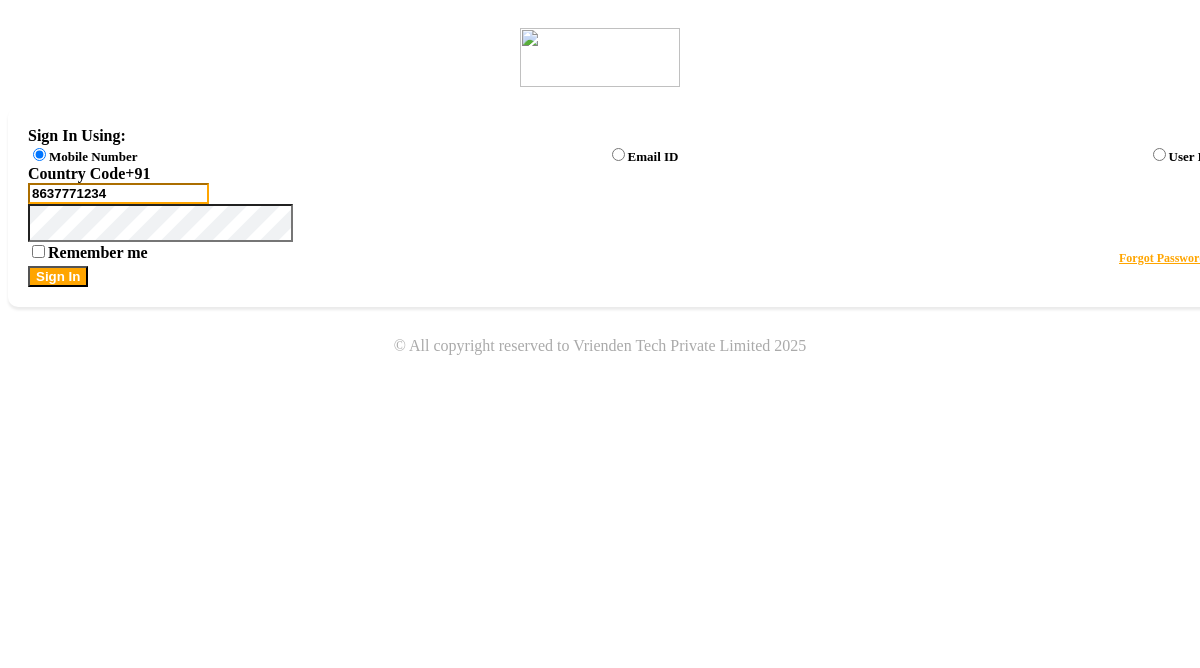 type on "8637771234" 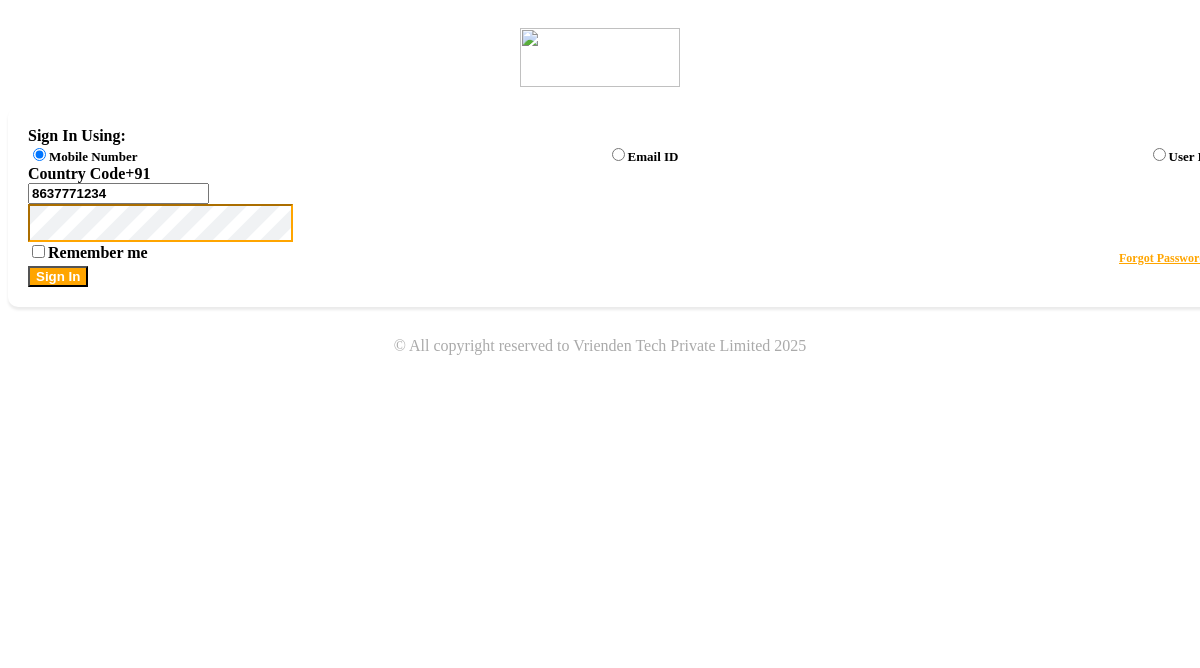 click on "Sign In" 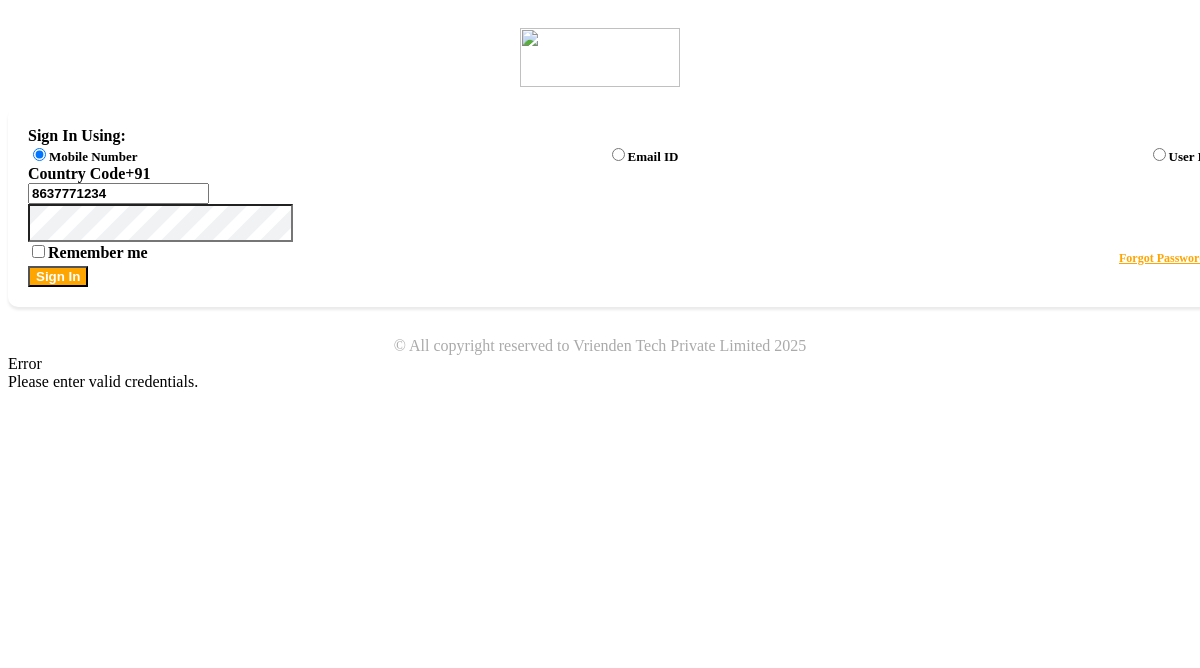click at bounding box center [28, 242] 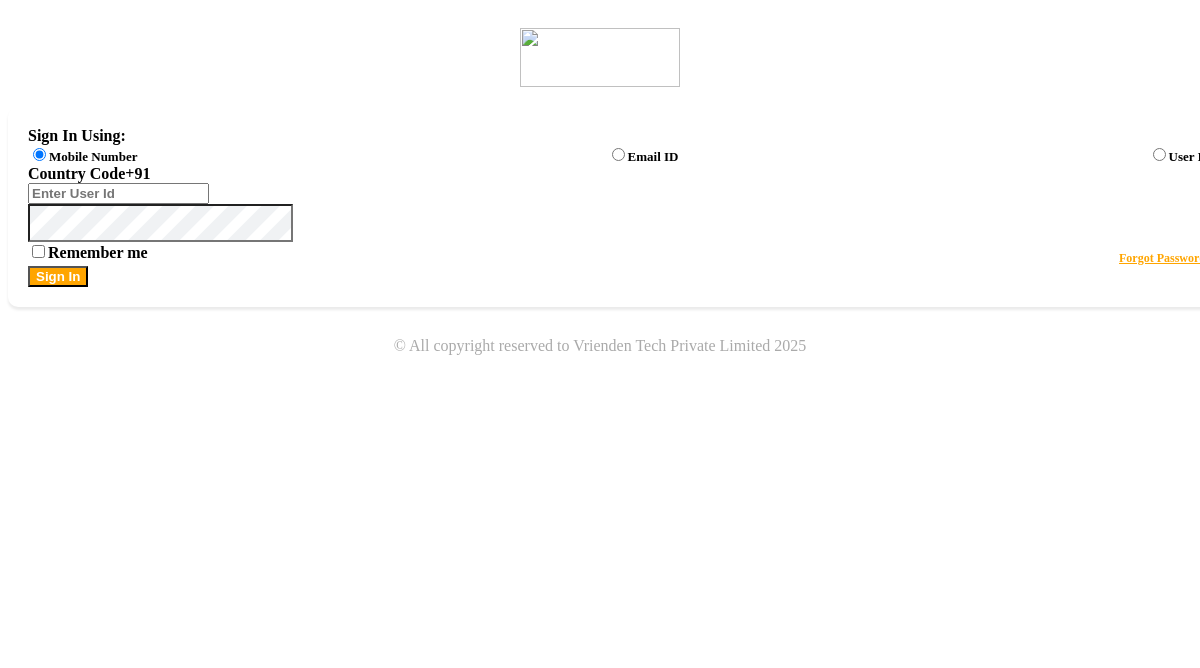 scroll, scrollTop: 0, scrollLeft: 0, axis: both 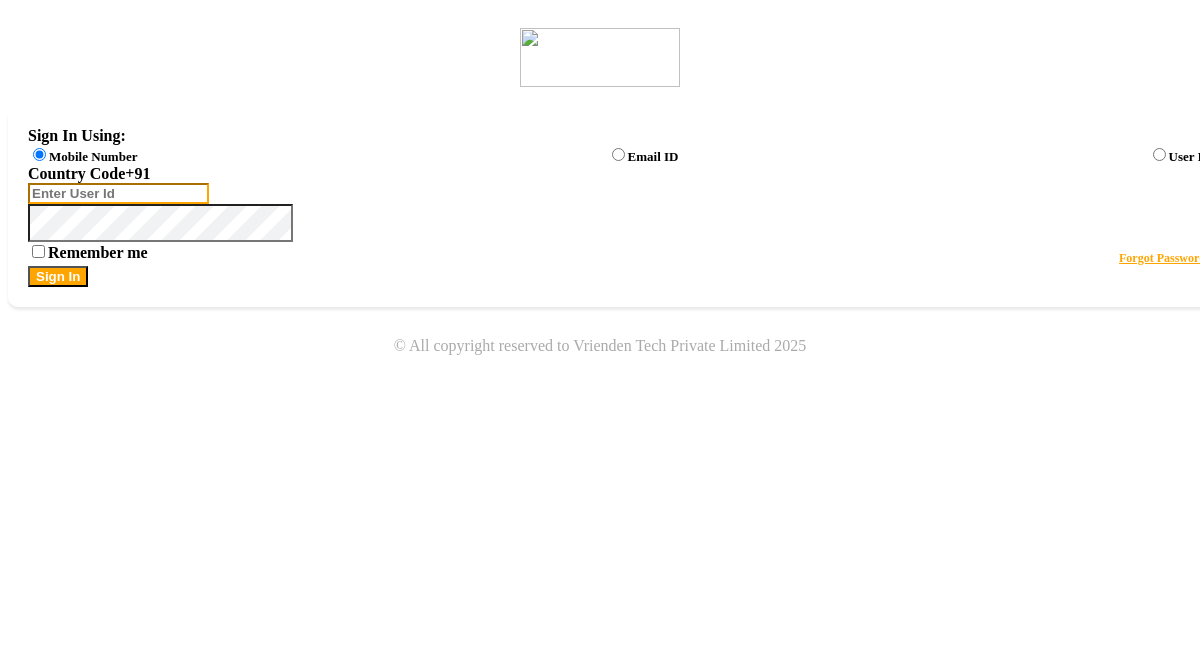click 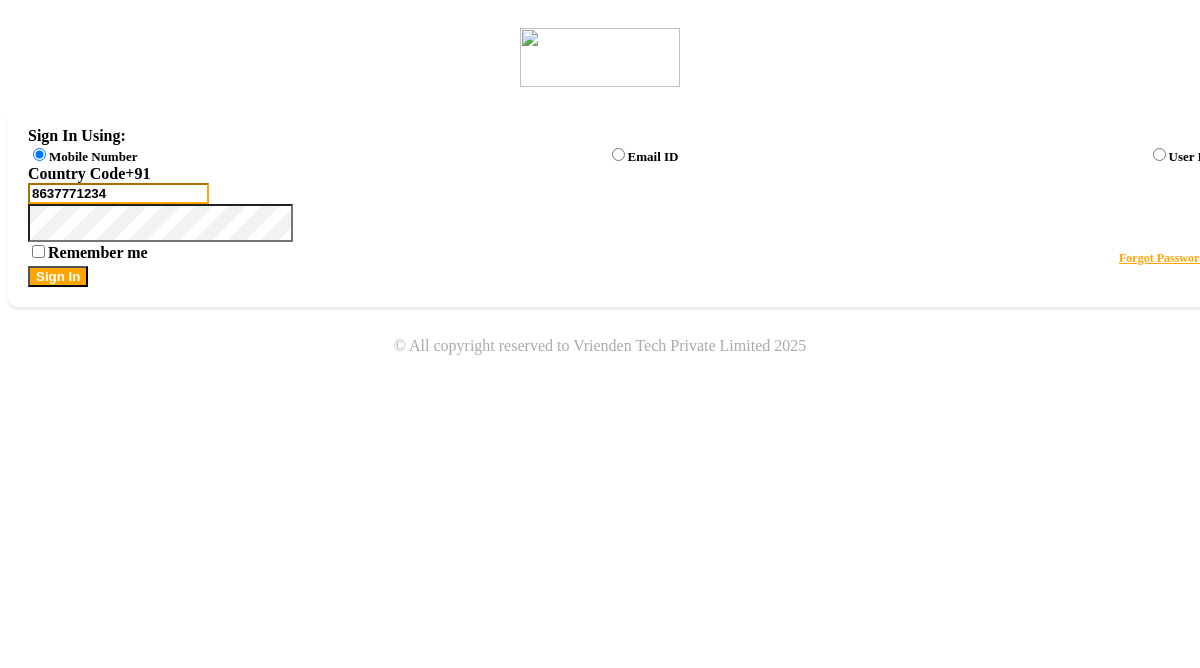type on "8637771234" 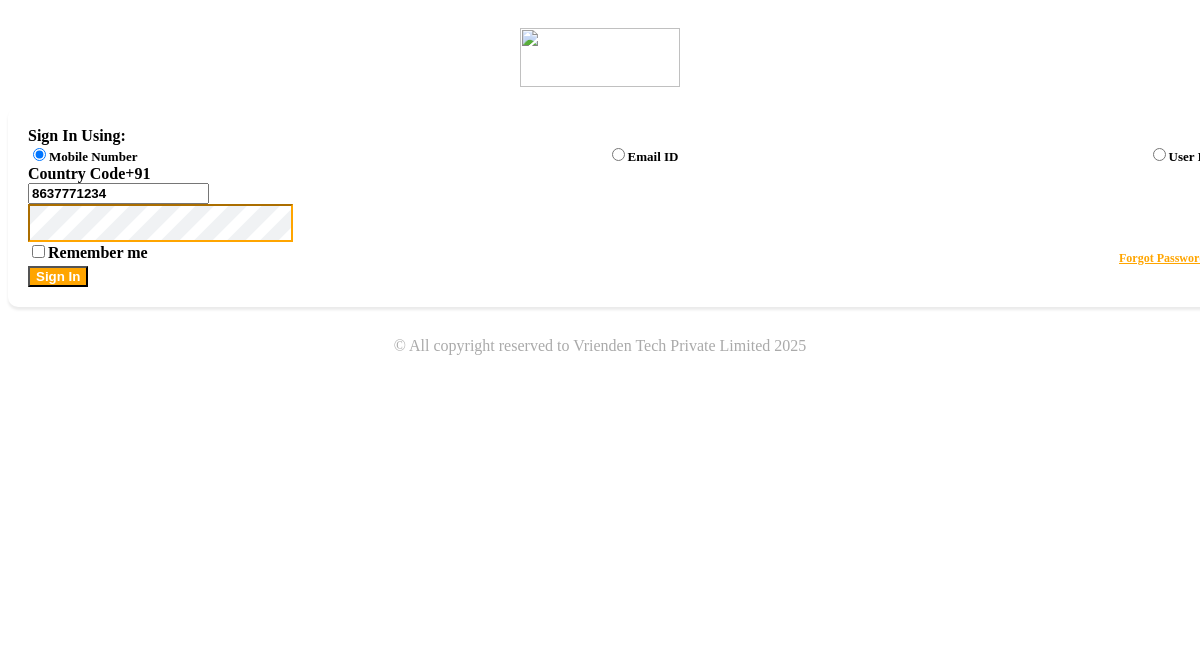 click on "Sign In" 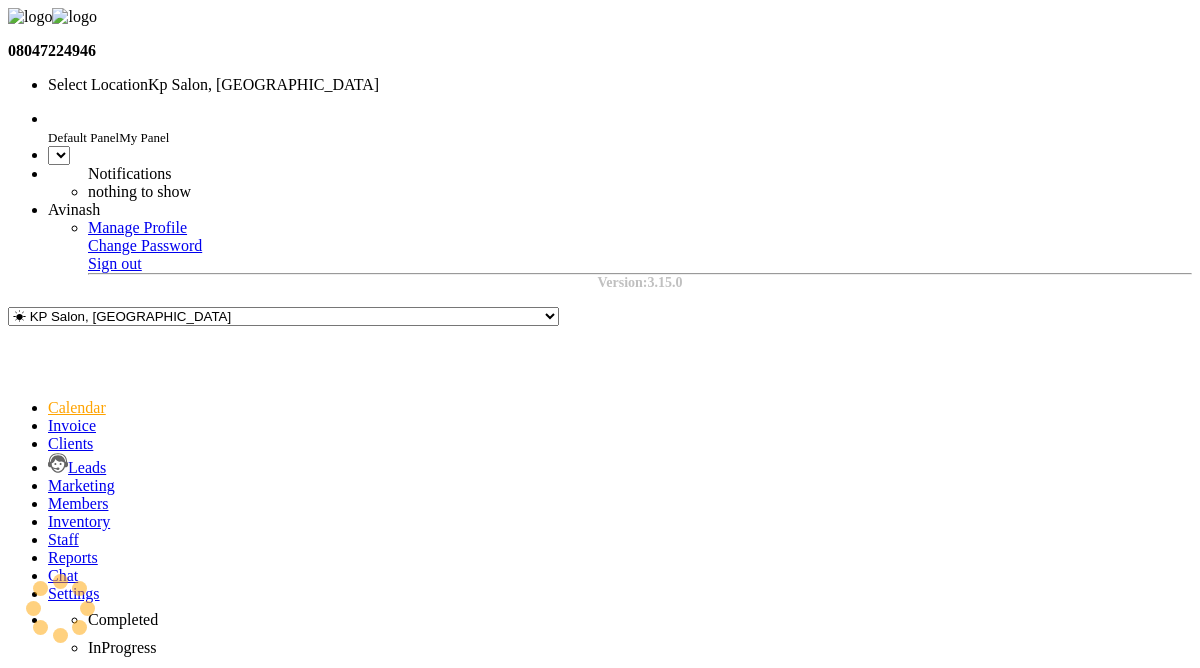 select on "en" 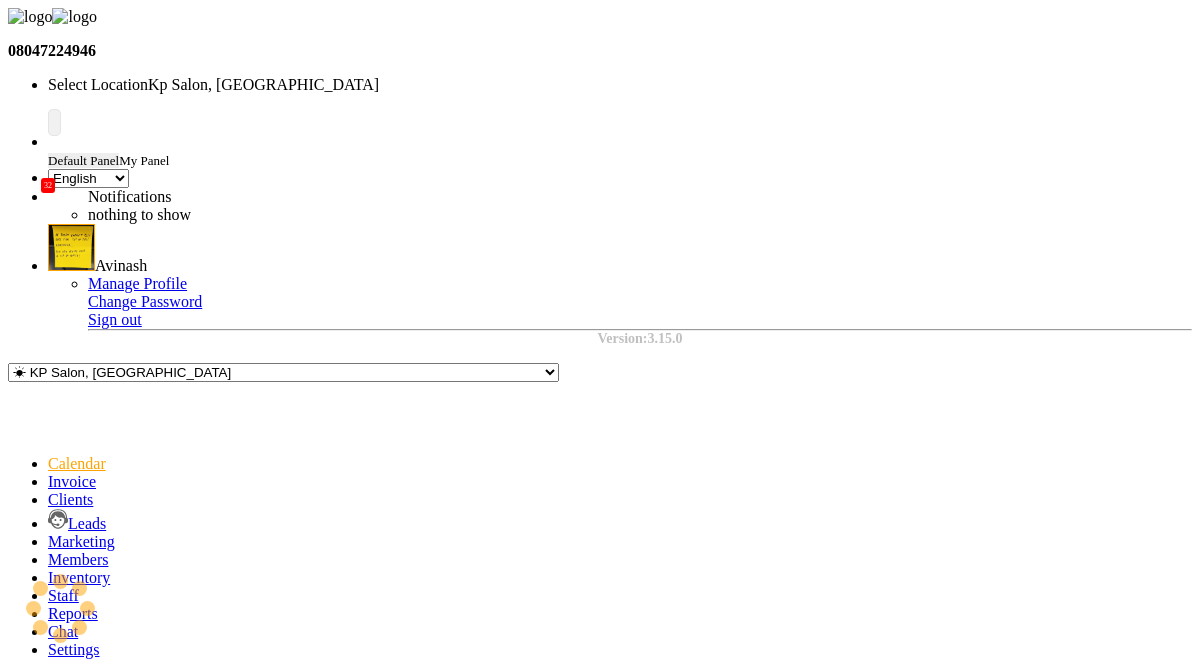 scroll, scrollTop: 0, scrollLeft: 0, axis: both 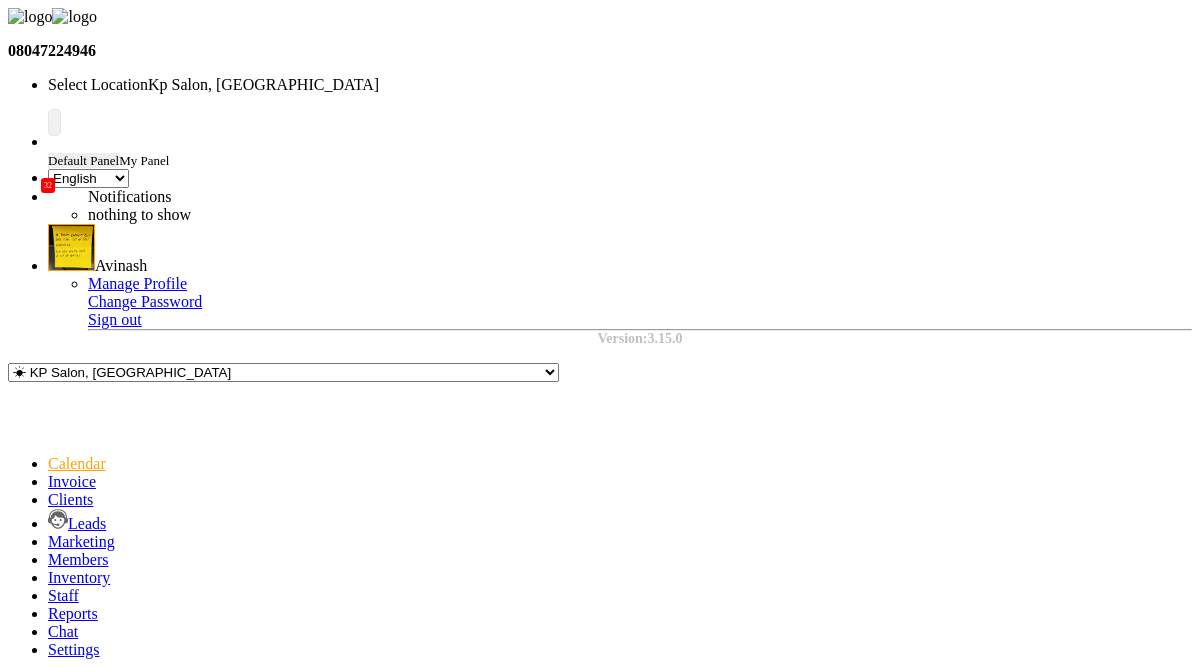 select on "en" 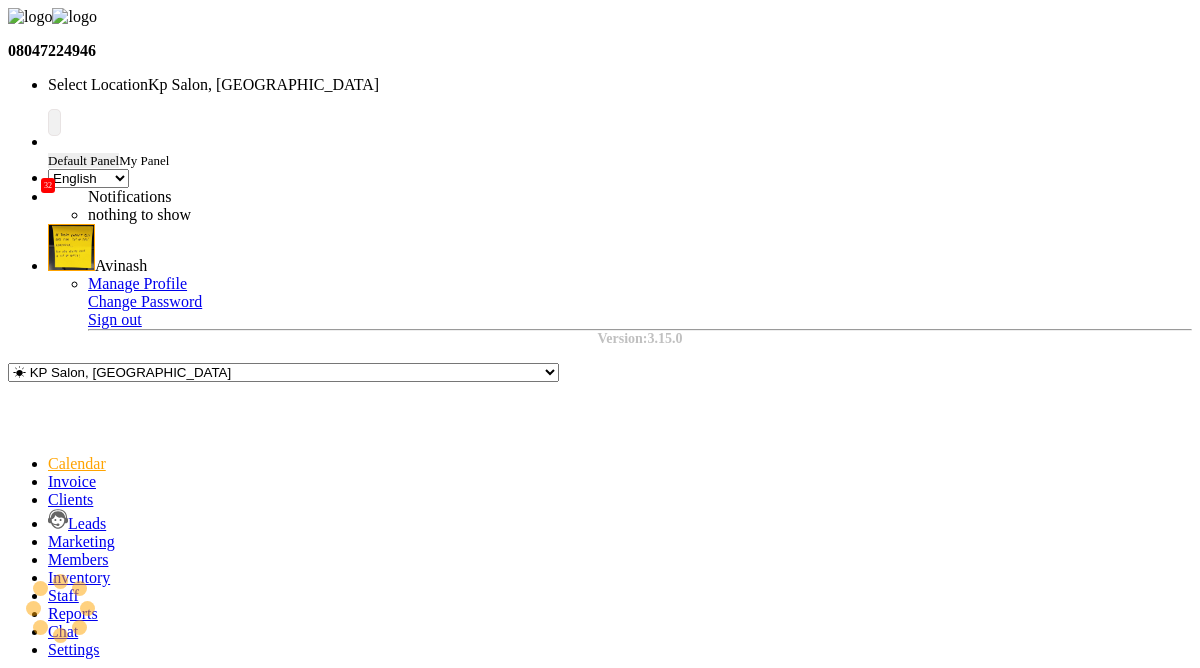 scroll, scrollTop: 0, scrollLeft: 0, axis: both 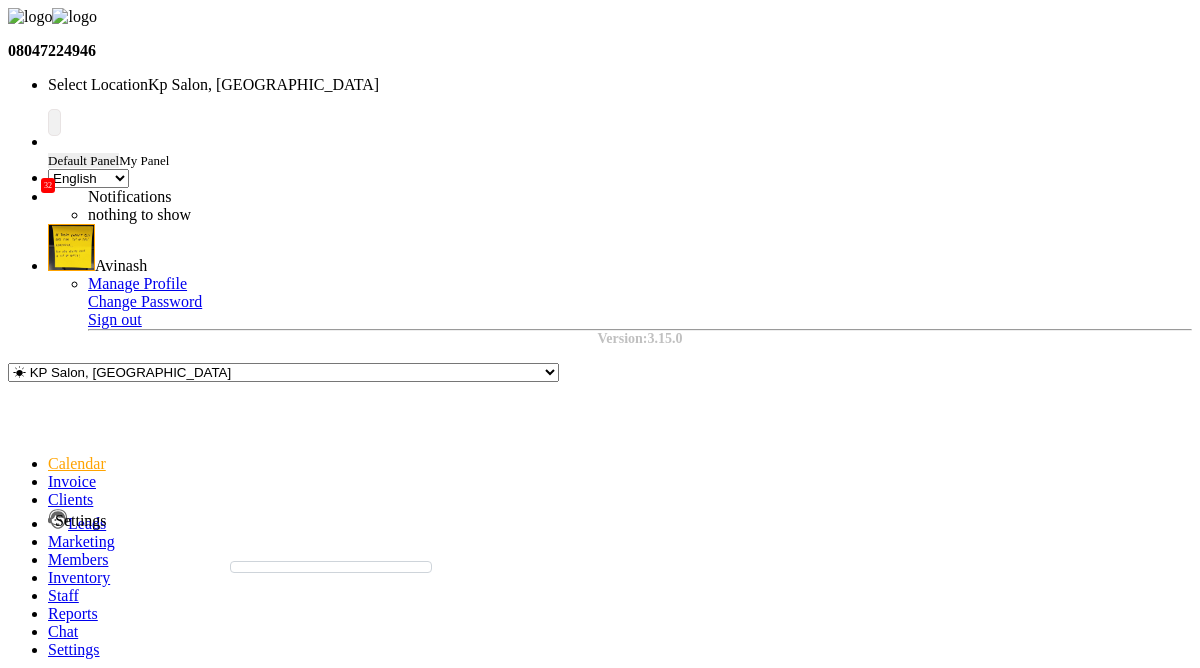 click 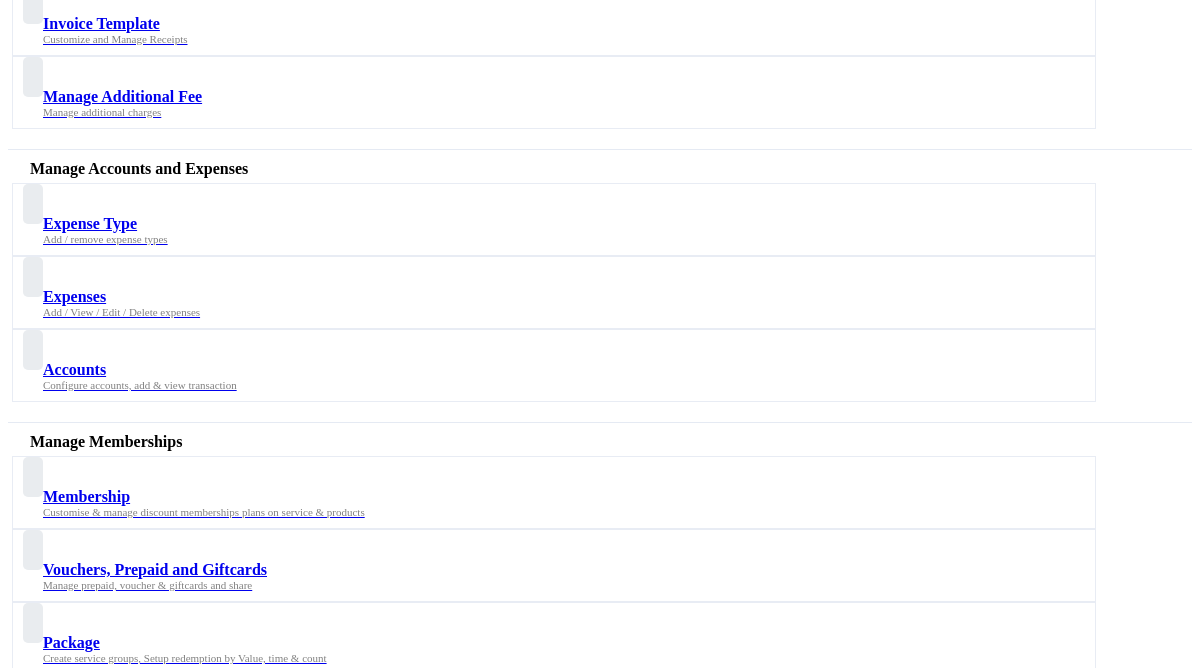 scroll, scrollTop: 1051, scrollLeft: 0, axis: vertical 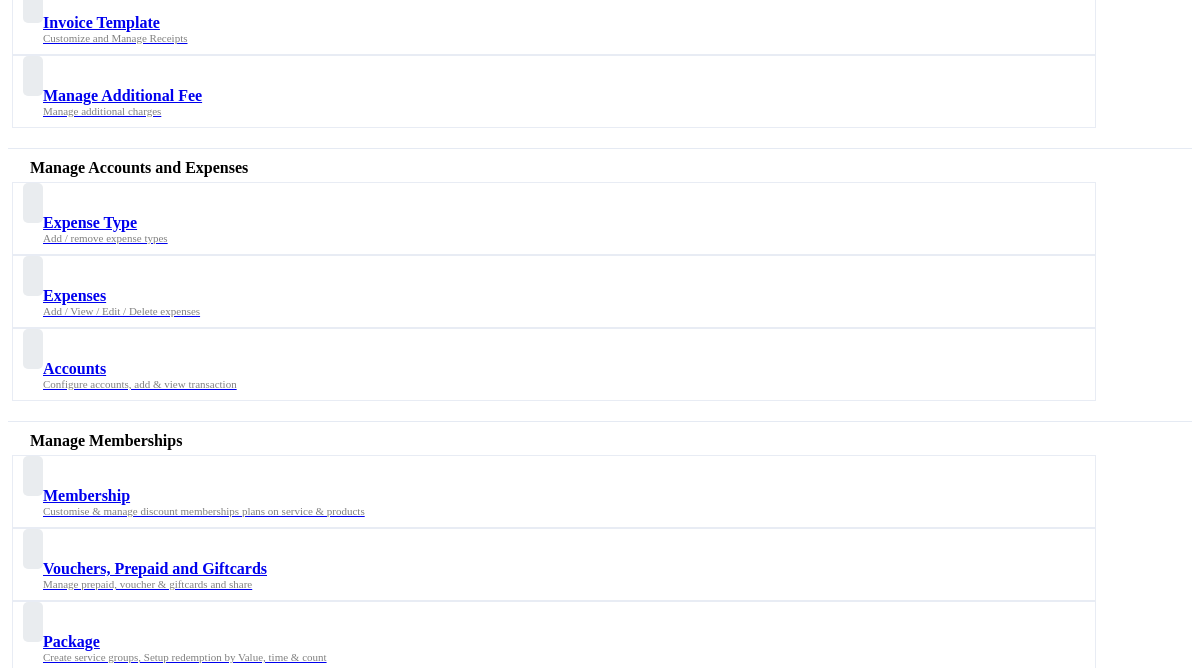 click on "Enable, integrate and manage your Online Bookings channels/links for your customers. Manage Digital Menu" 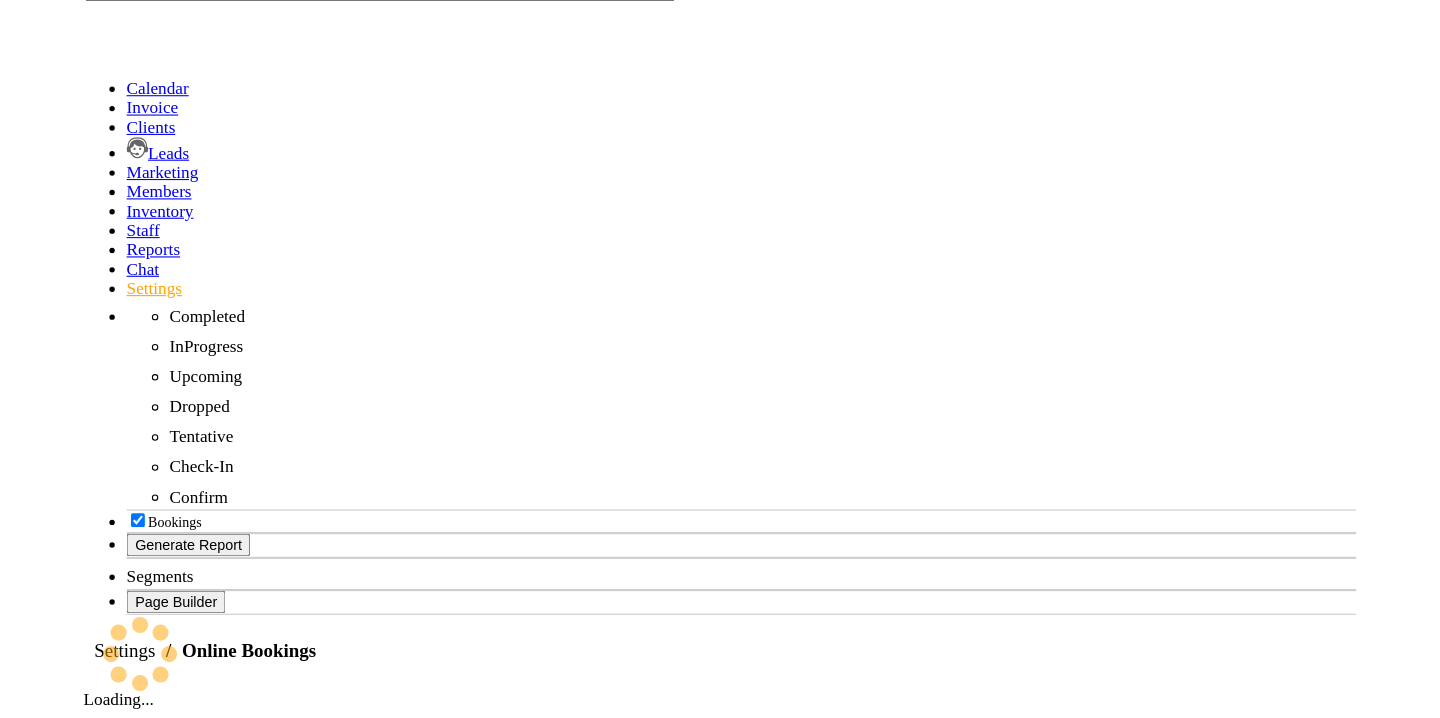scroll, scrollTop: 0, scrollLeft: 0, axis: both 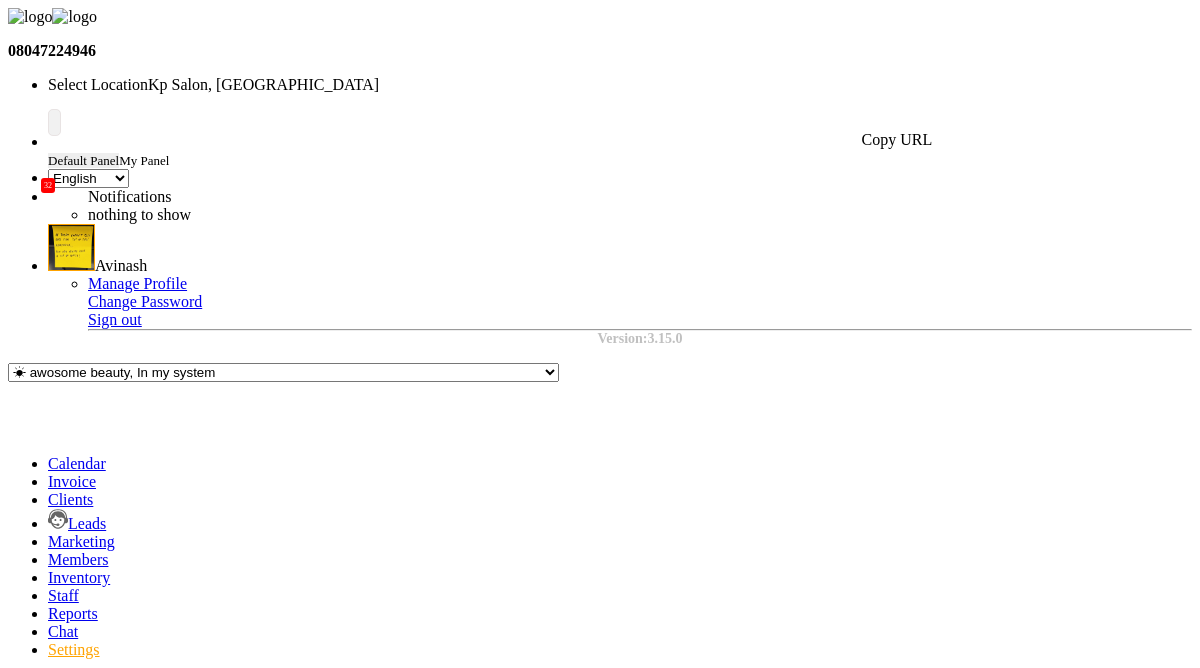 click 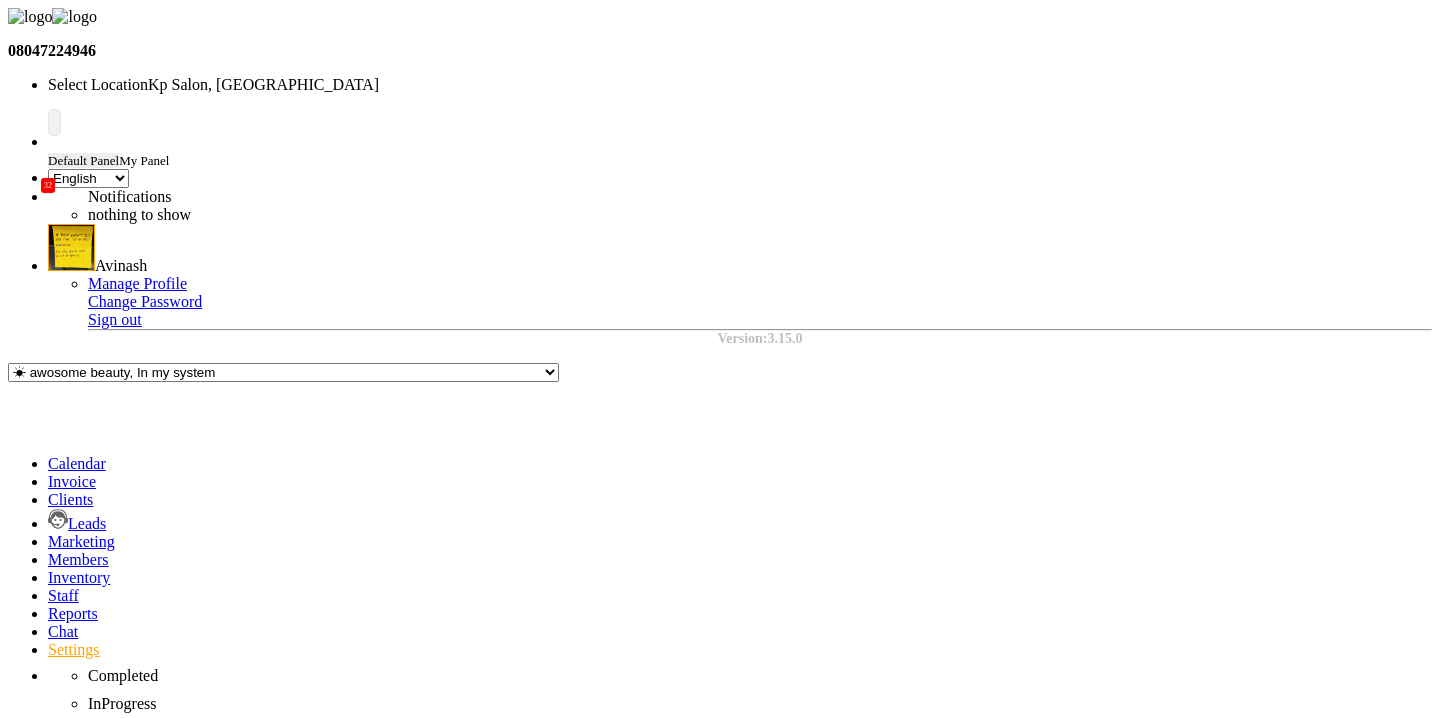 click on "Services" 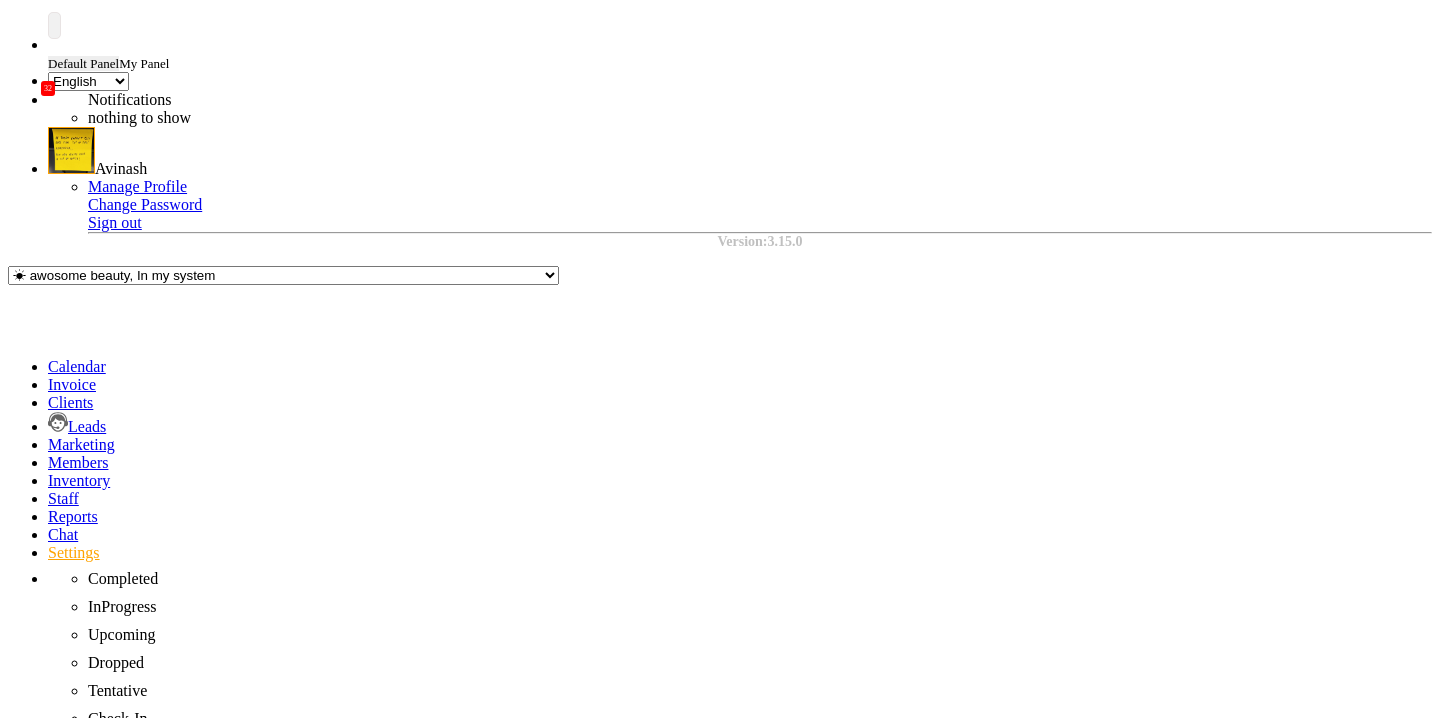 scroll, scrollTop: 125, scrollLeft: 0, axis: vertical 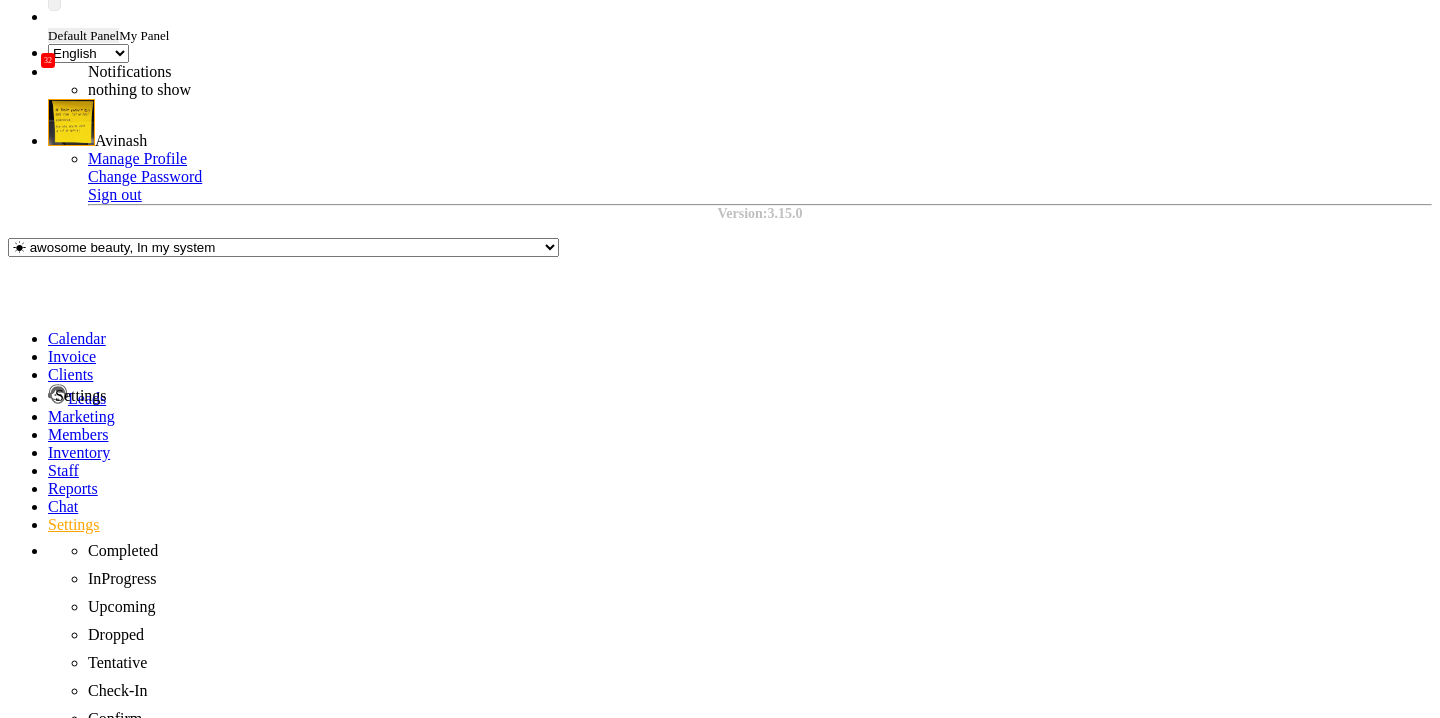 click 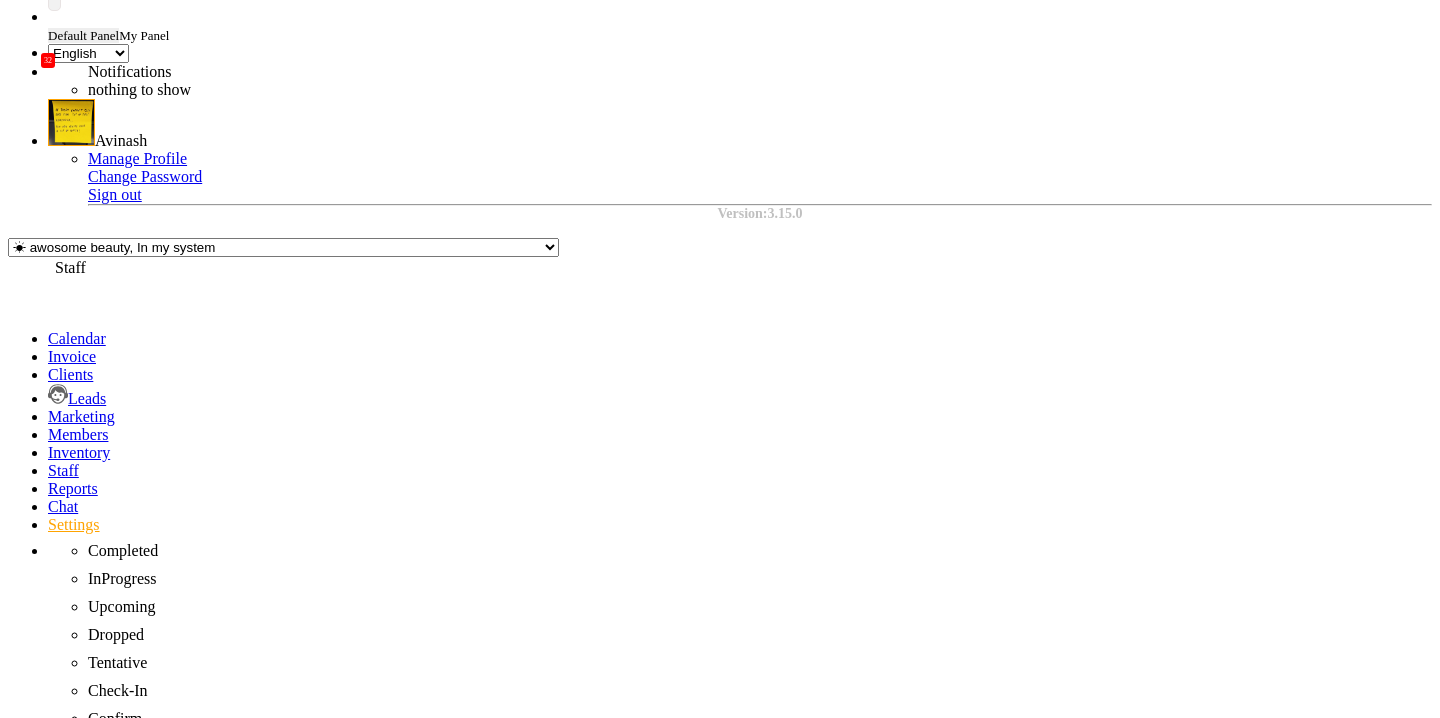 click 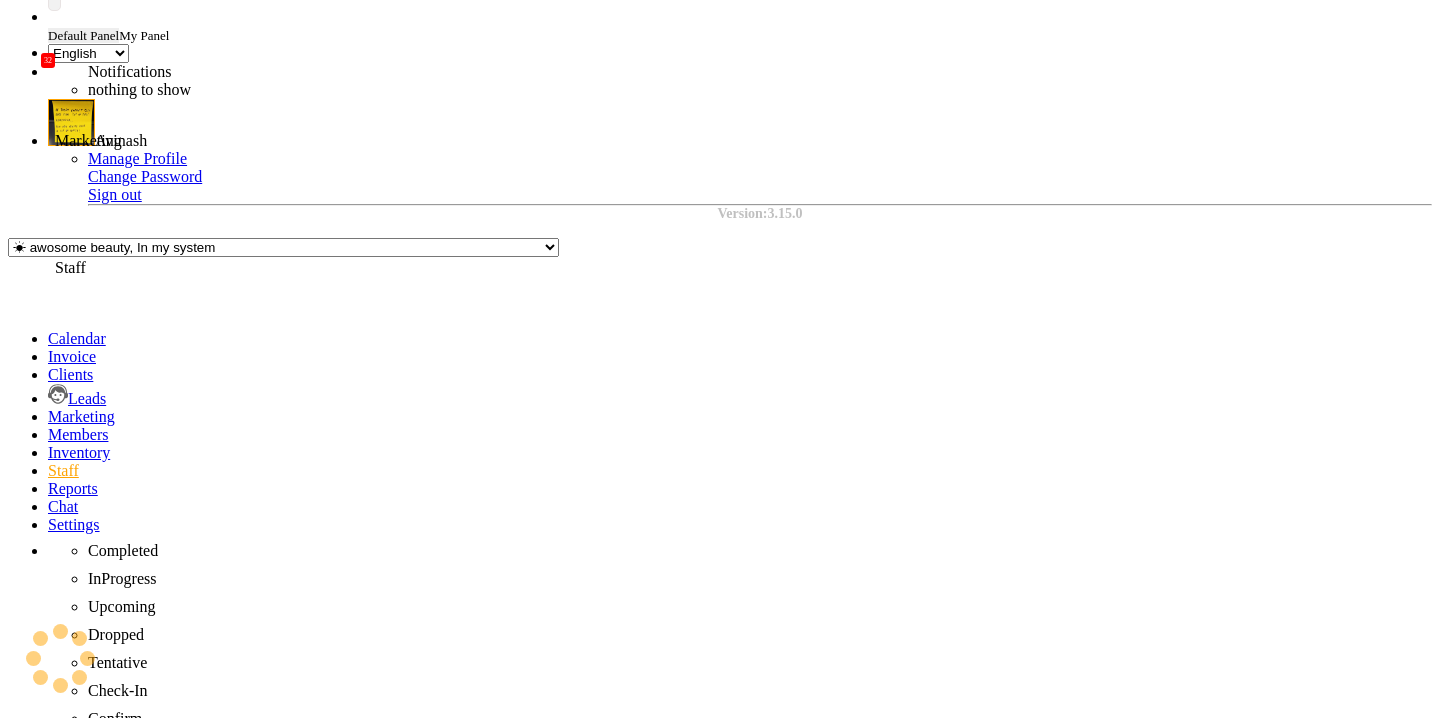 scroll, scrollTop: 0, scrollLeft: 0, axis: both 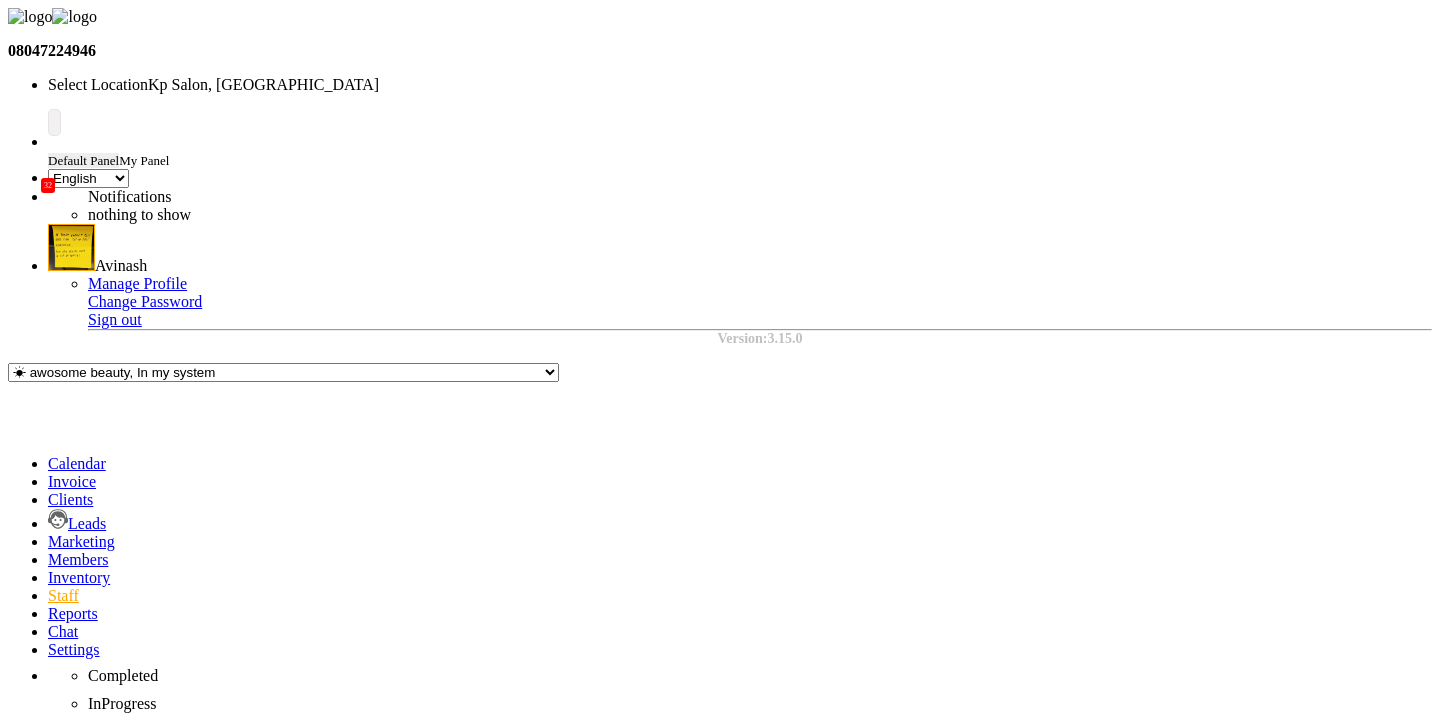 click on "PERMISSIONS" 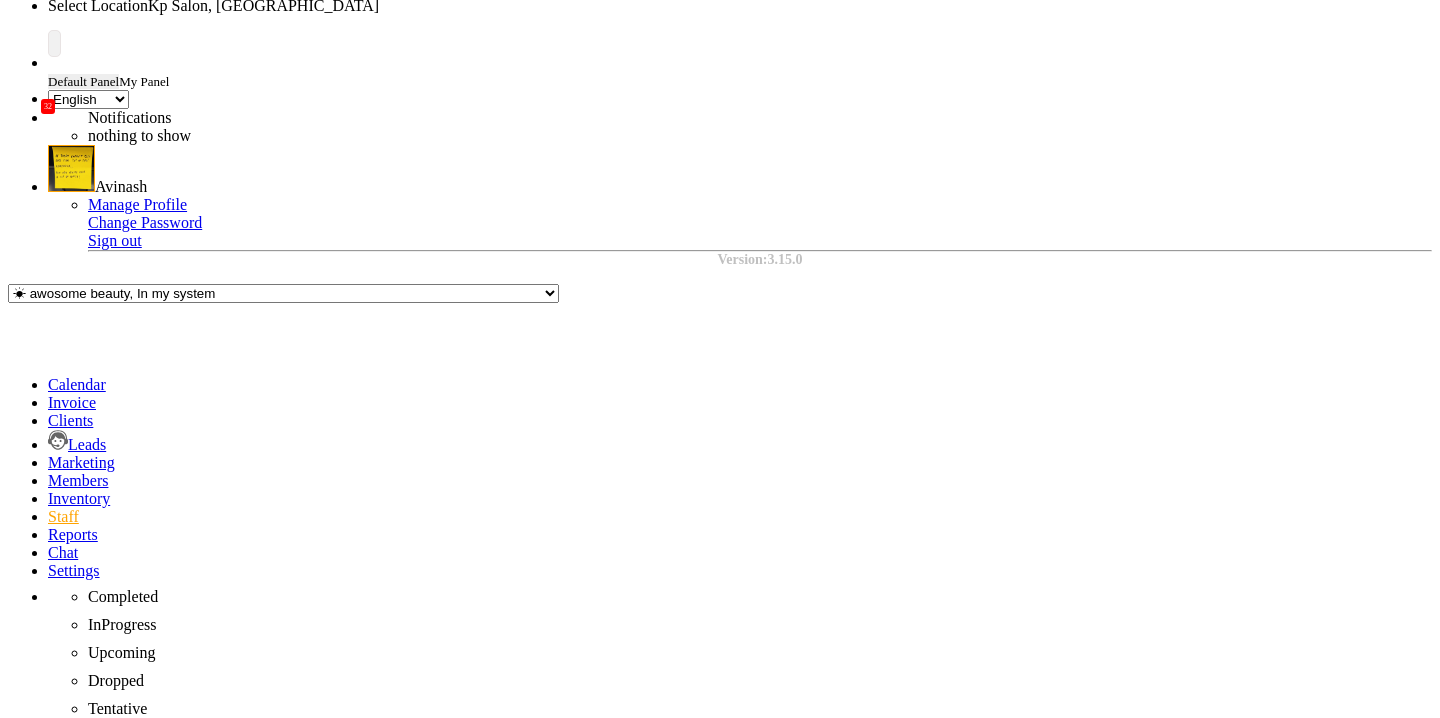 scroll, scrollTop: 1727, scrollLeft: 0, axis: vertical 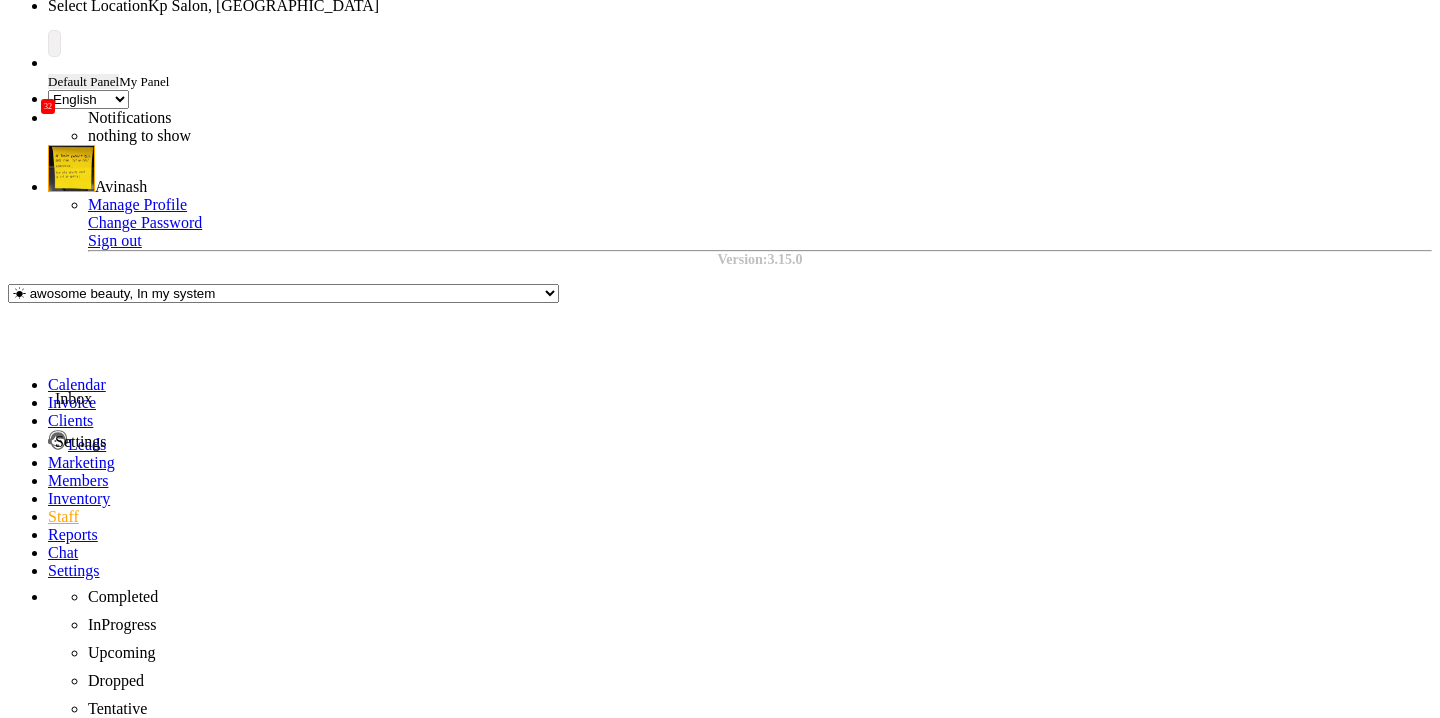 click 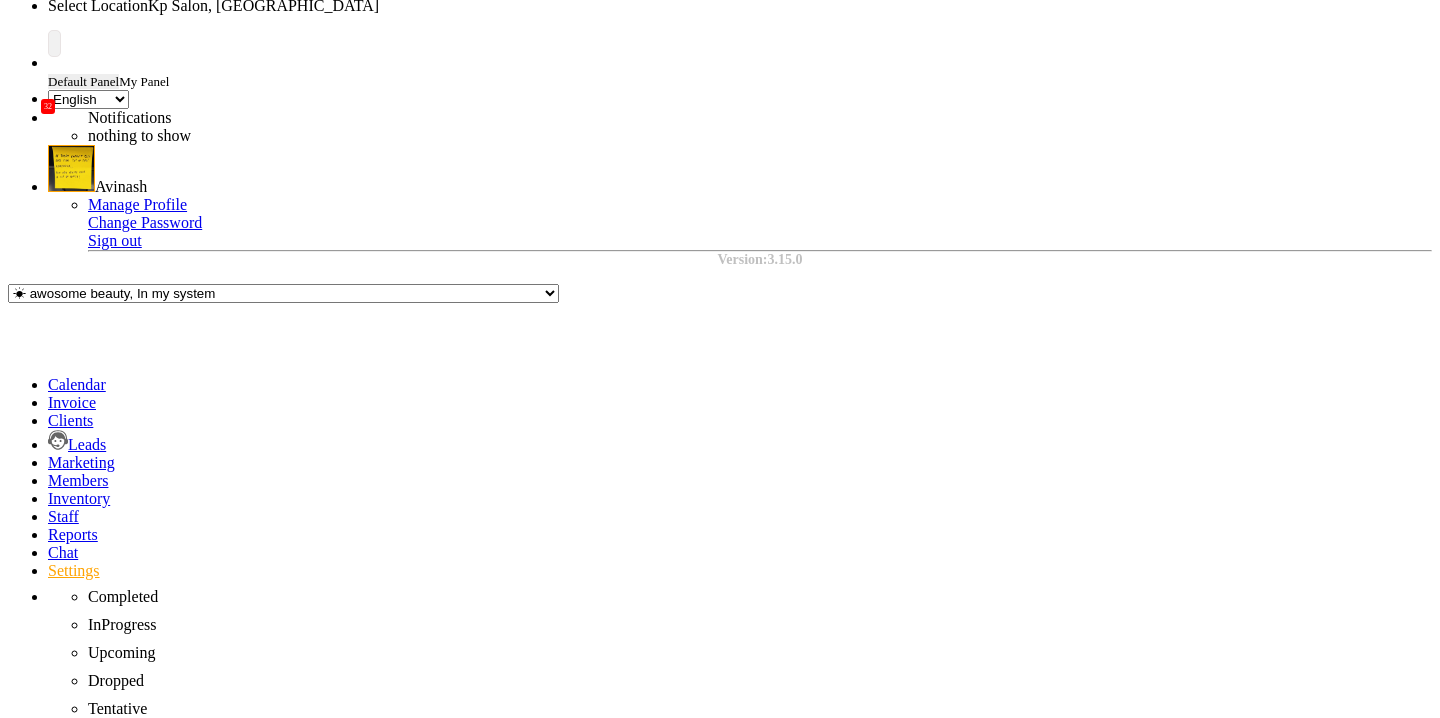 click 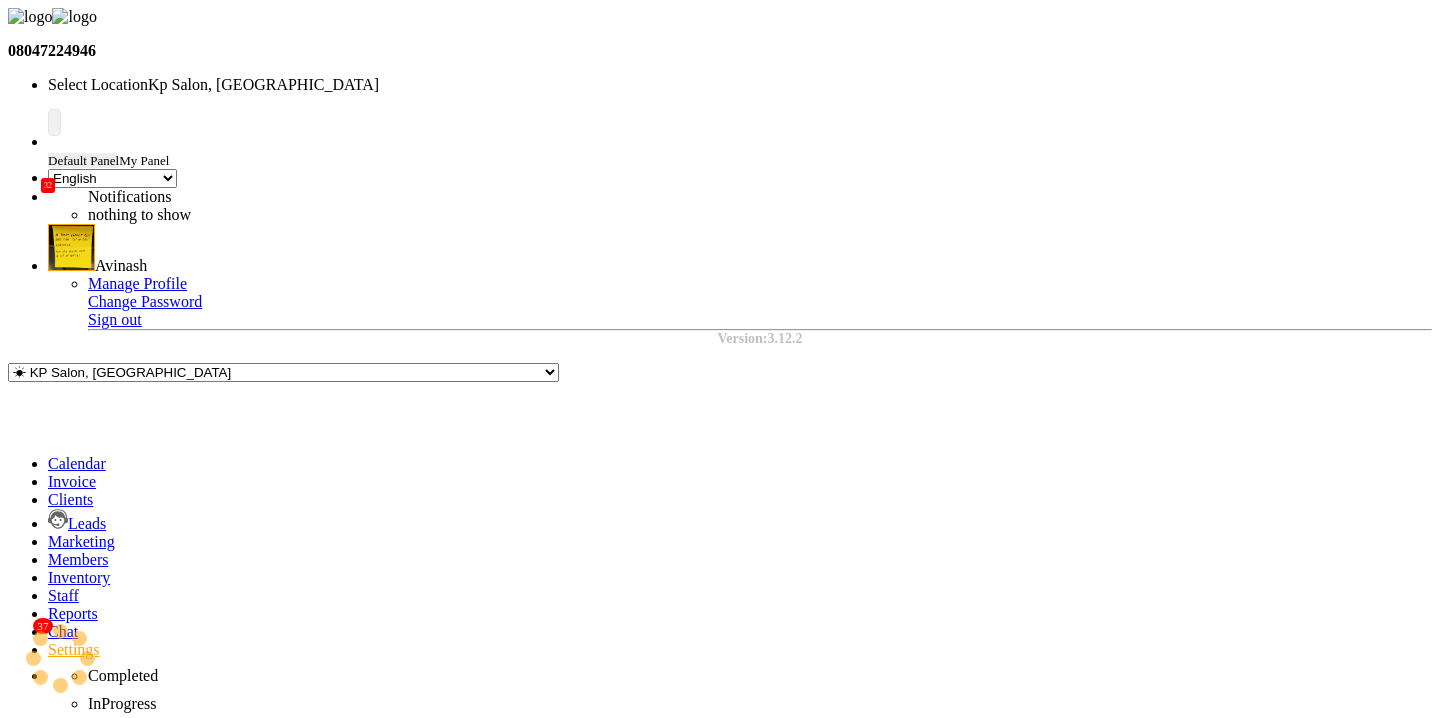 select on "en" 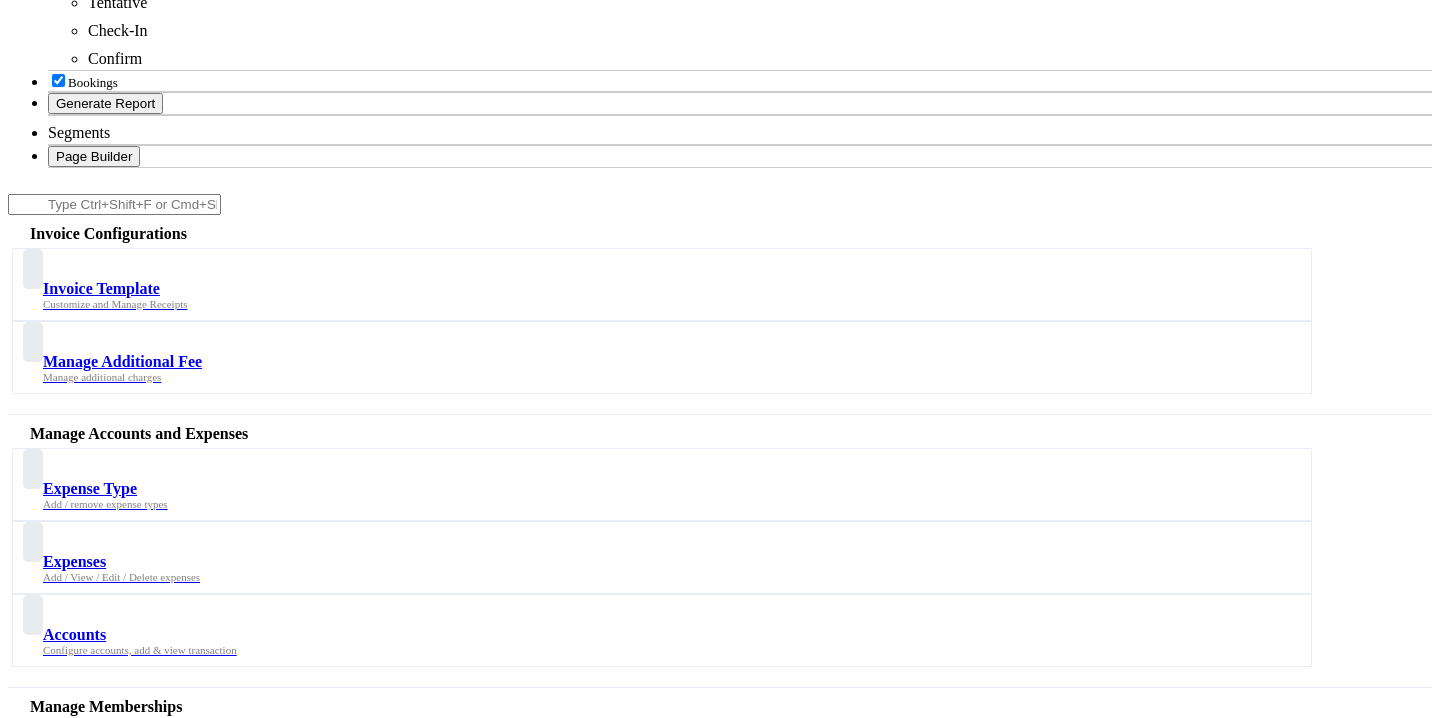 scroll, scrollTop: 785, scrollLeft: 0, axis: vertical 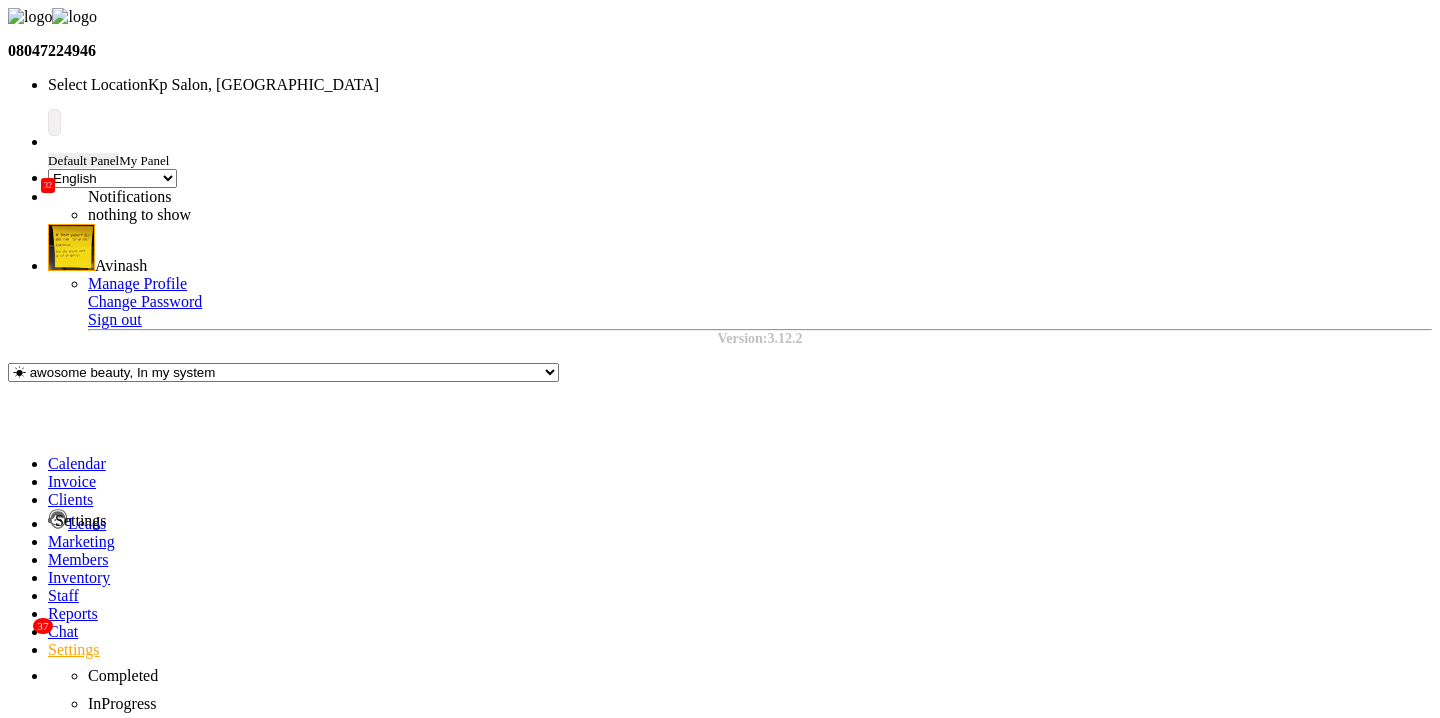 click 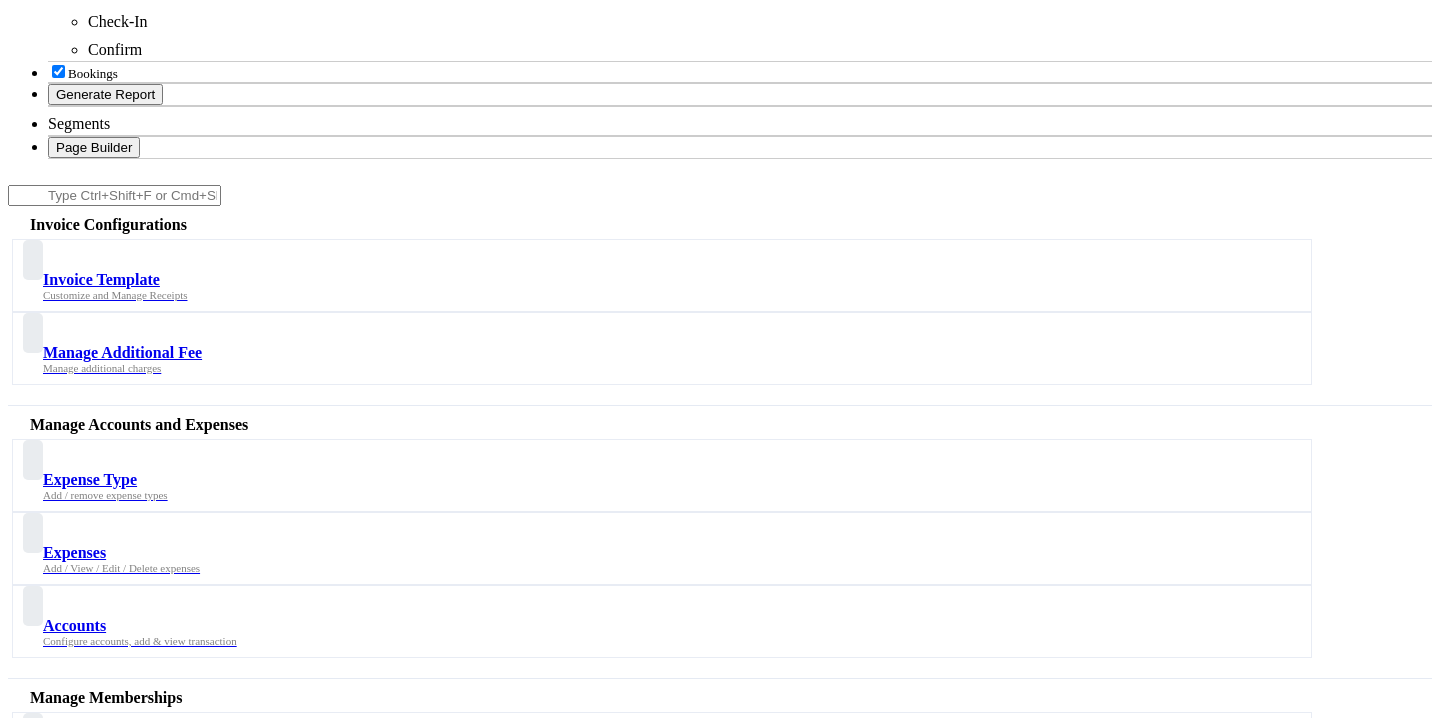 scroll, scrollTop: 796, scrollLeft: 0, axis: vertical 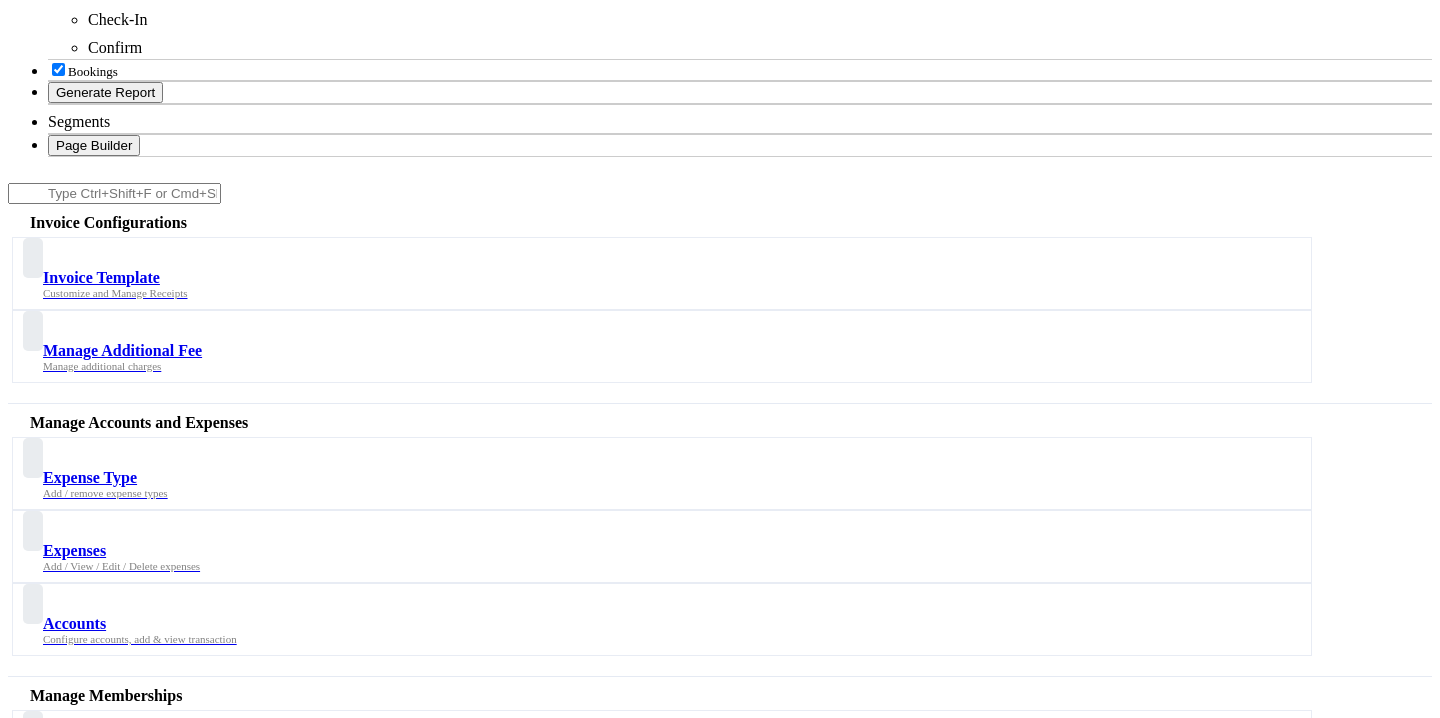 click on "Enable, integrate and manage your Online Bookings channels/links for your customers. Manage Digital Menu" 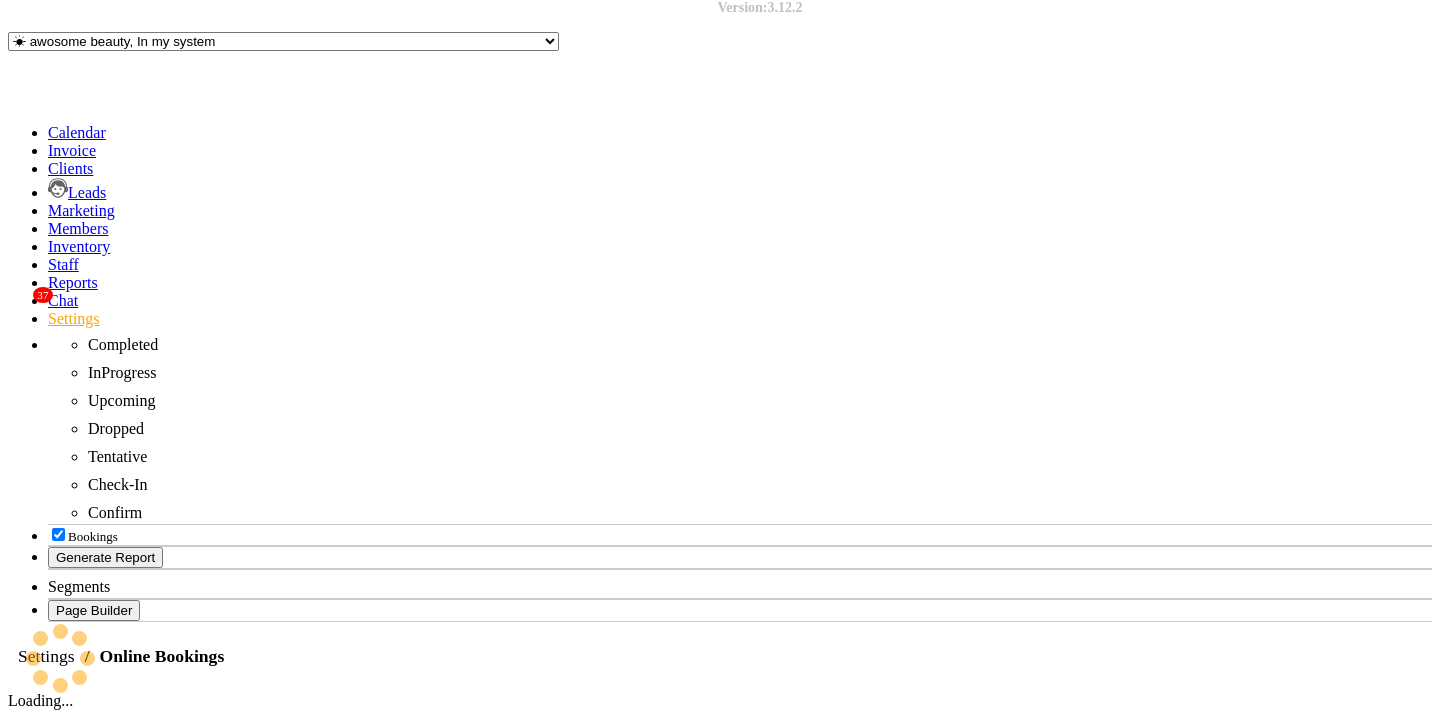 scroll, scrollTop: 0, scrollLeft: 0, axis: both 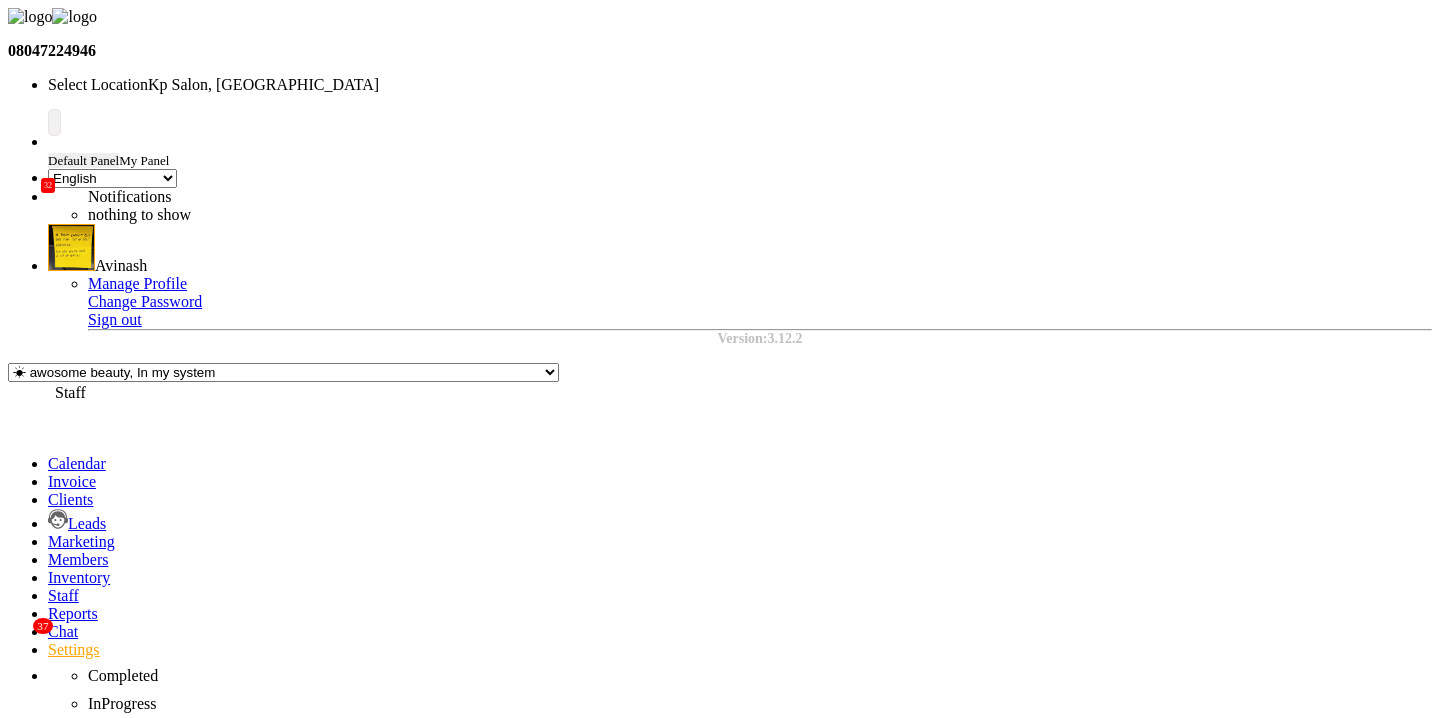 click 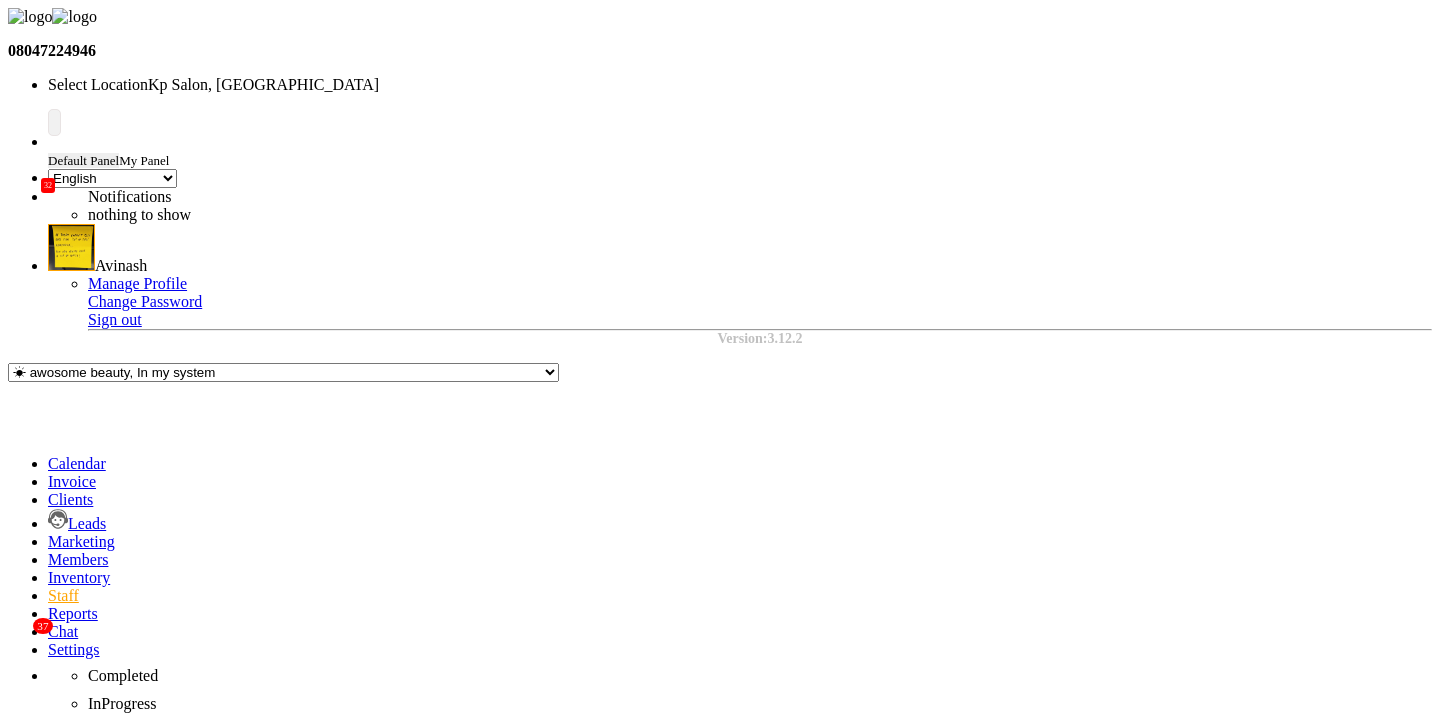 click on "Avinash (Assistant 1)" 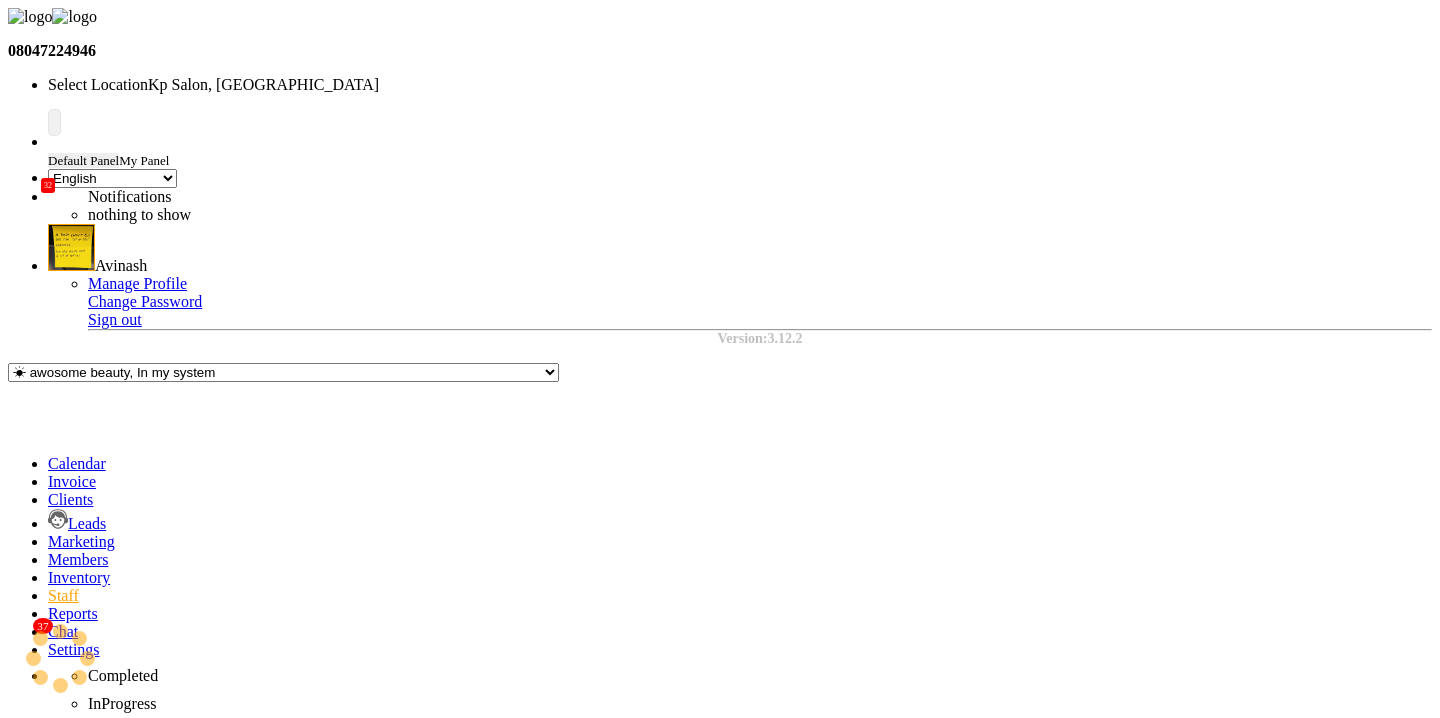 scroll, scrollTop: 38, scrollLeft: 0, axis: vertical 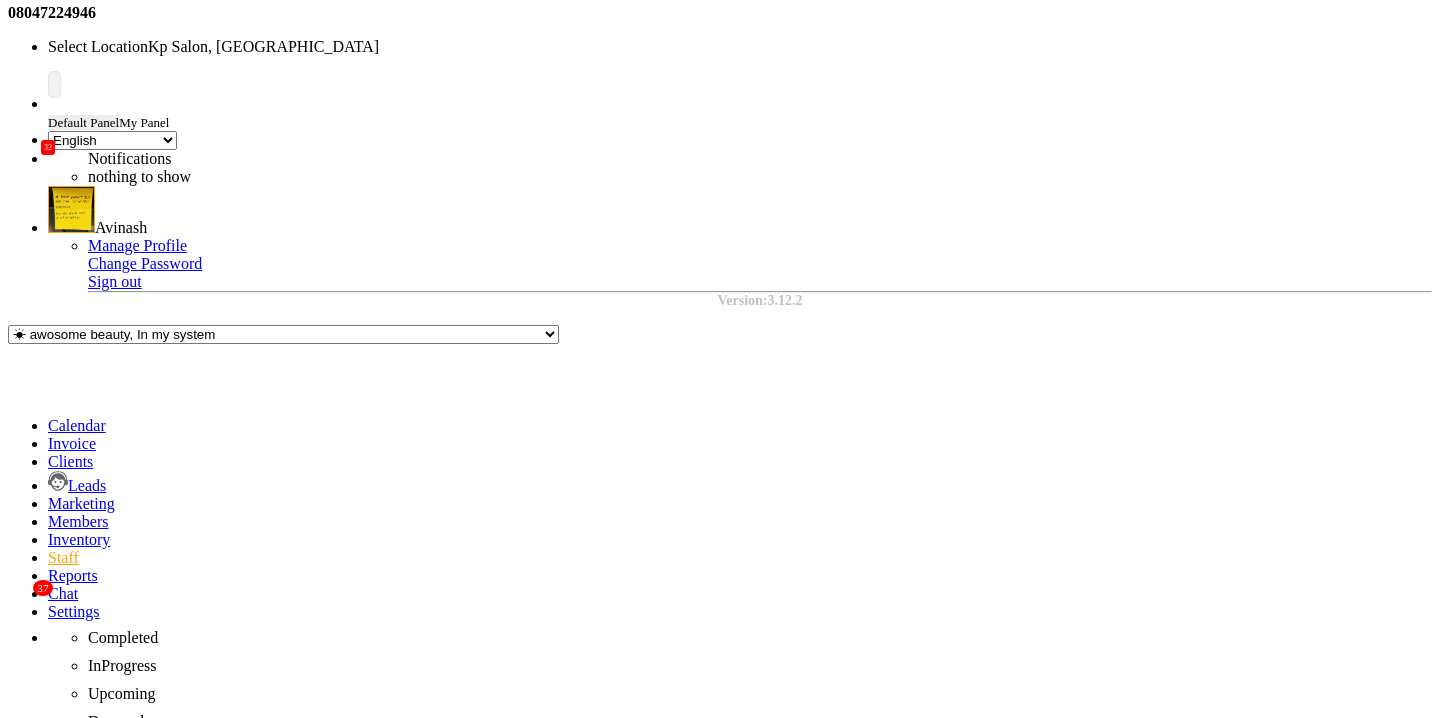 click on "Edit Staff" 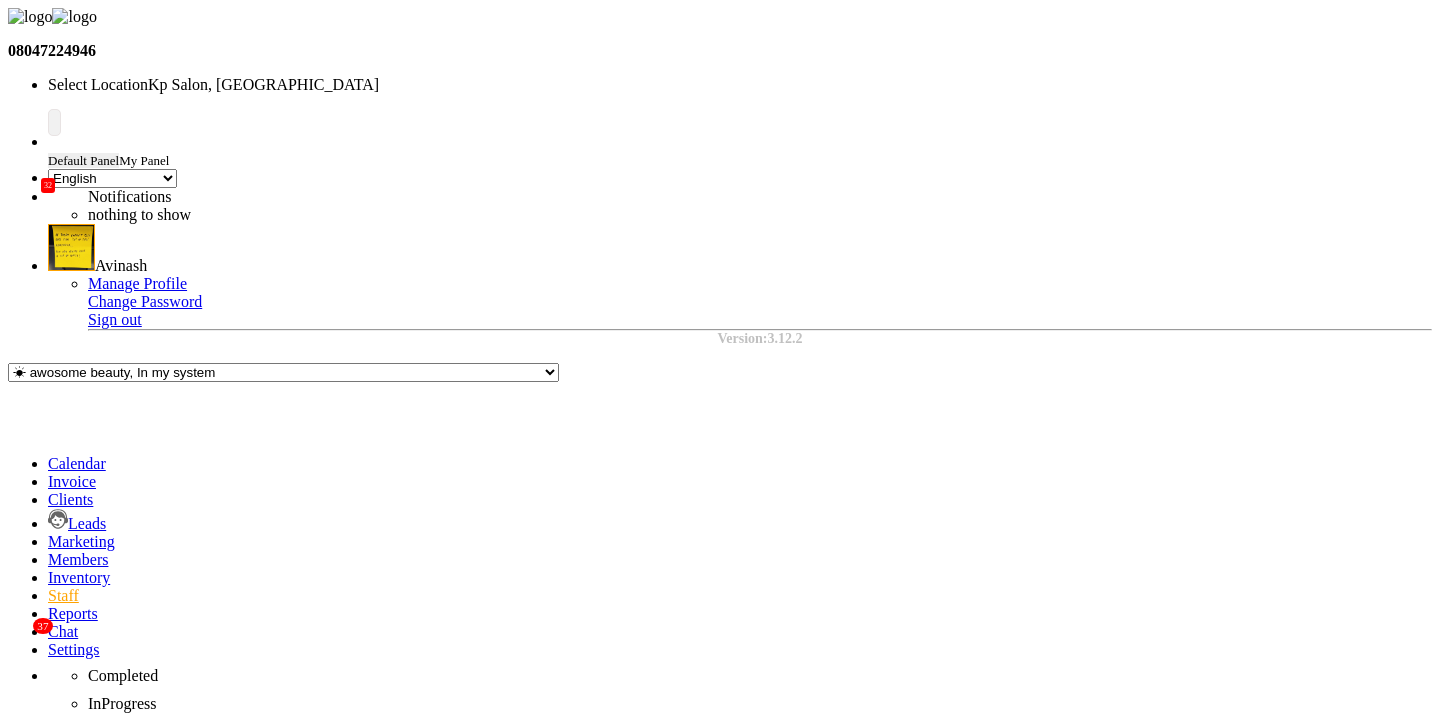 click on "SERVICES" 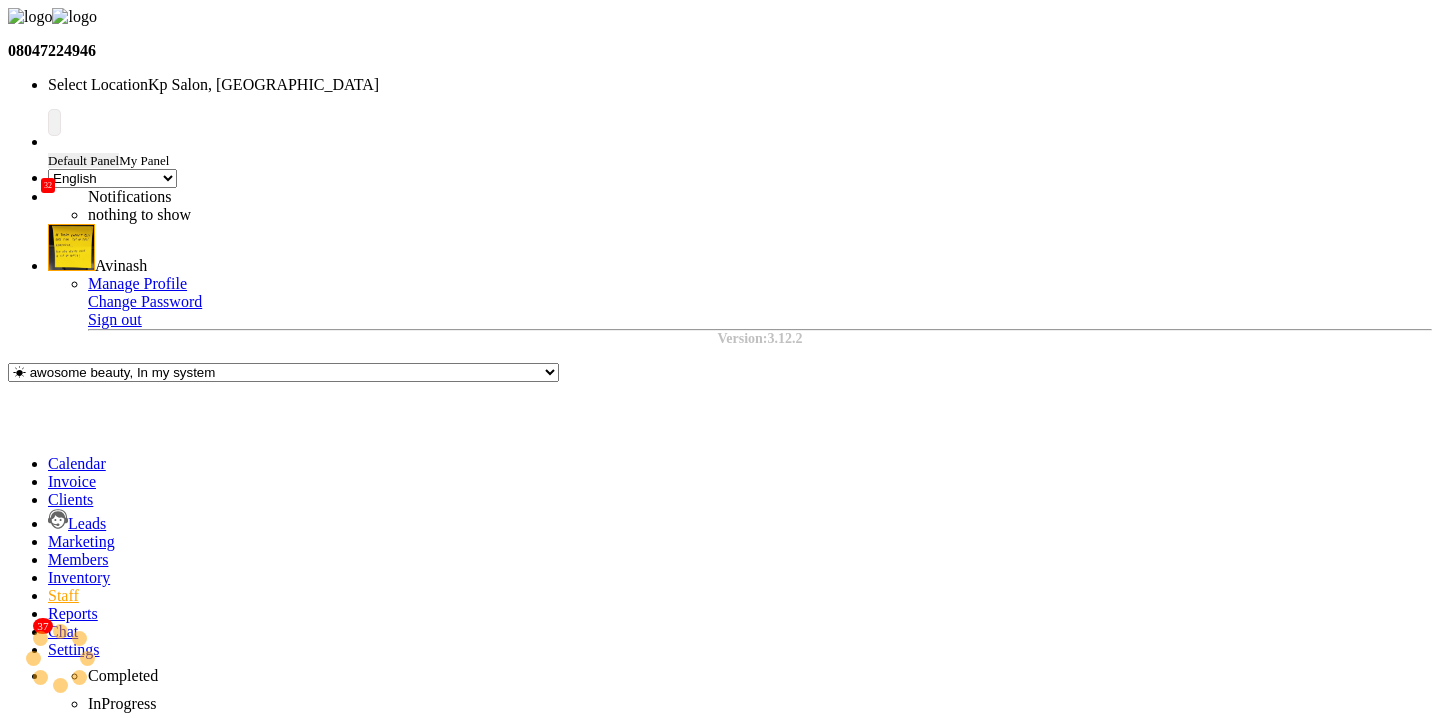 checkbox on "true" 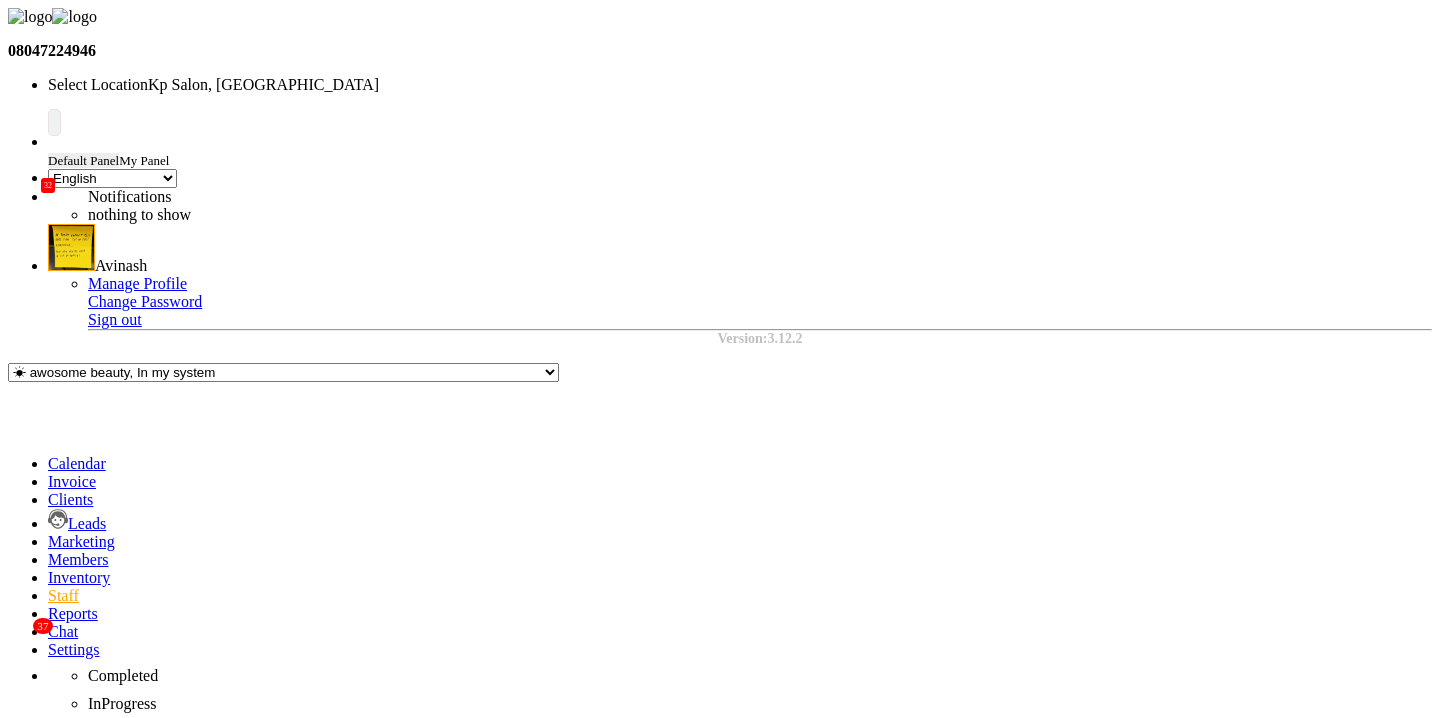 click on "SCHEDULE" 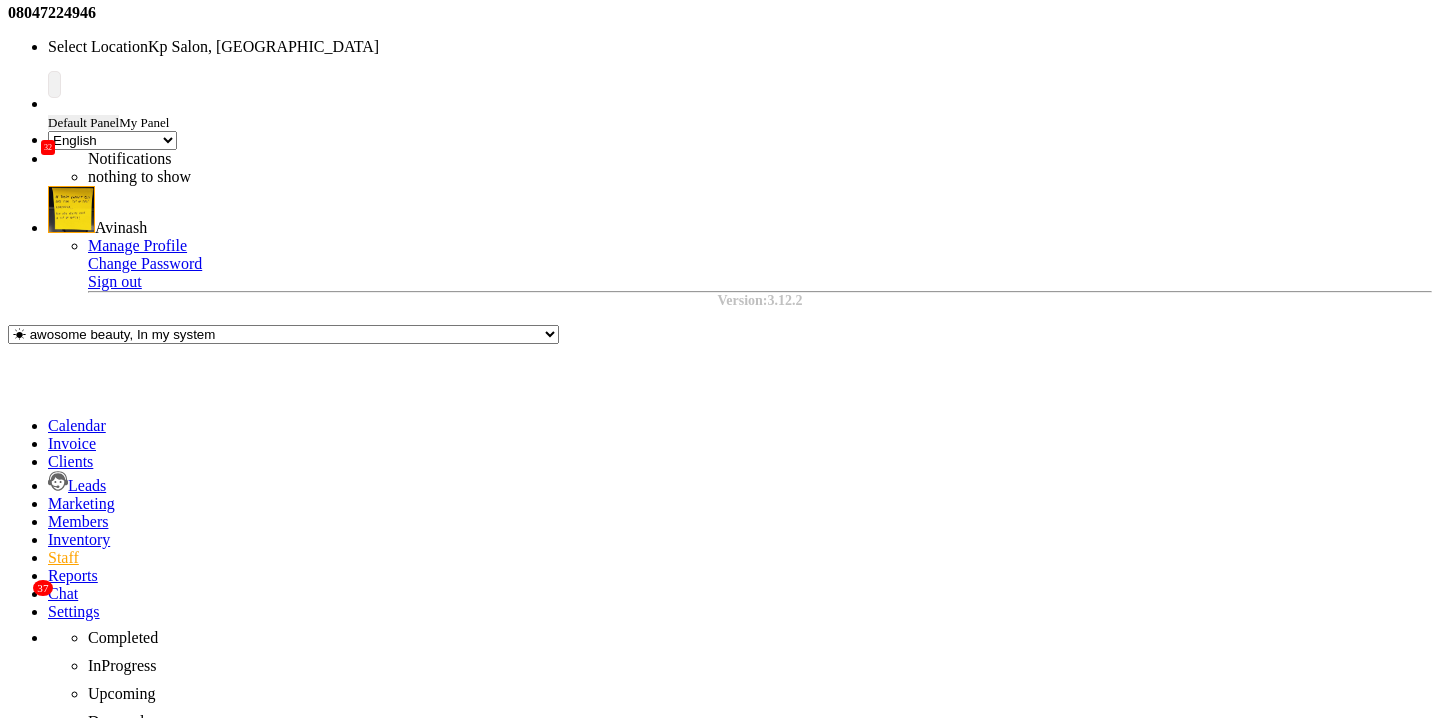 click on "Edit Login Credentials" 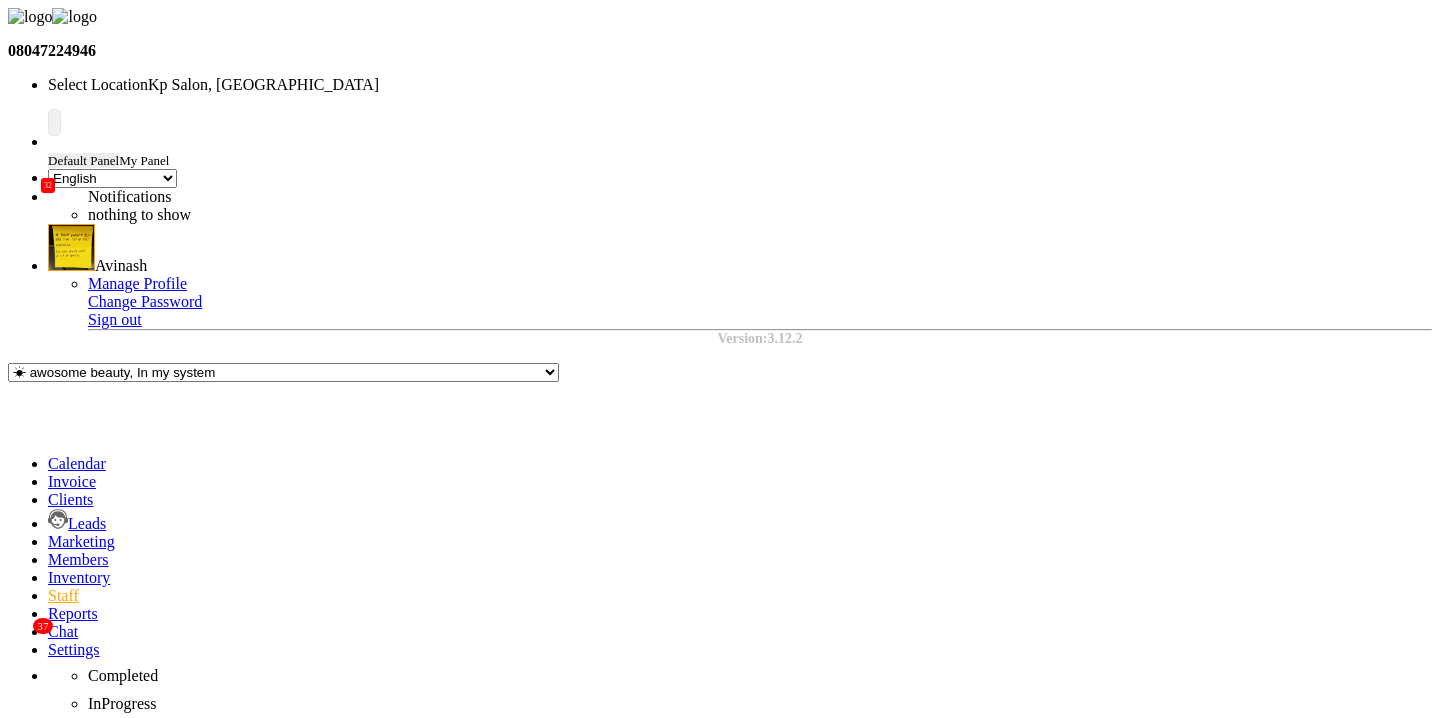 scroll, scrollTop: 38, scrollLeft: 0, axis: vertical 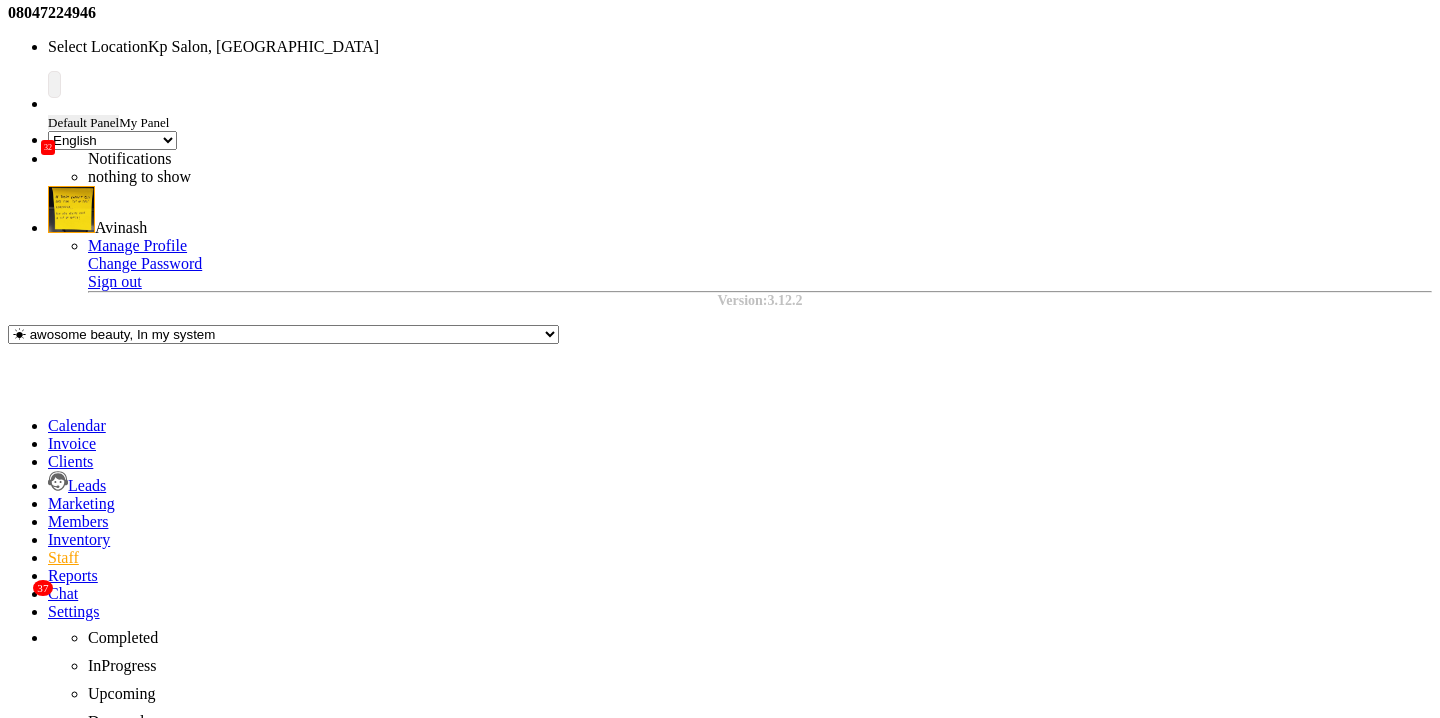 click on "[PERSON_NAME]" 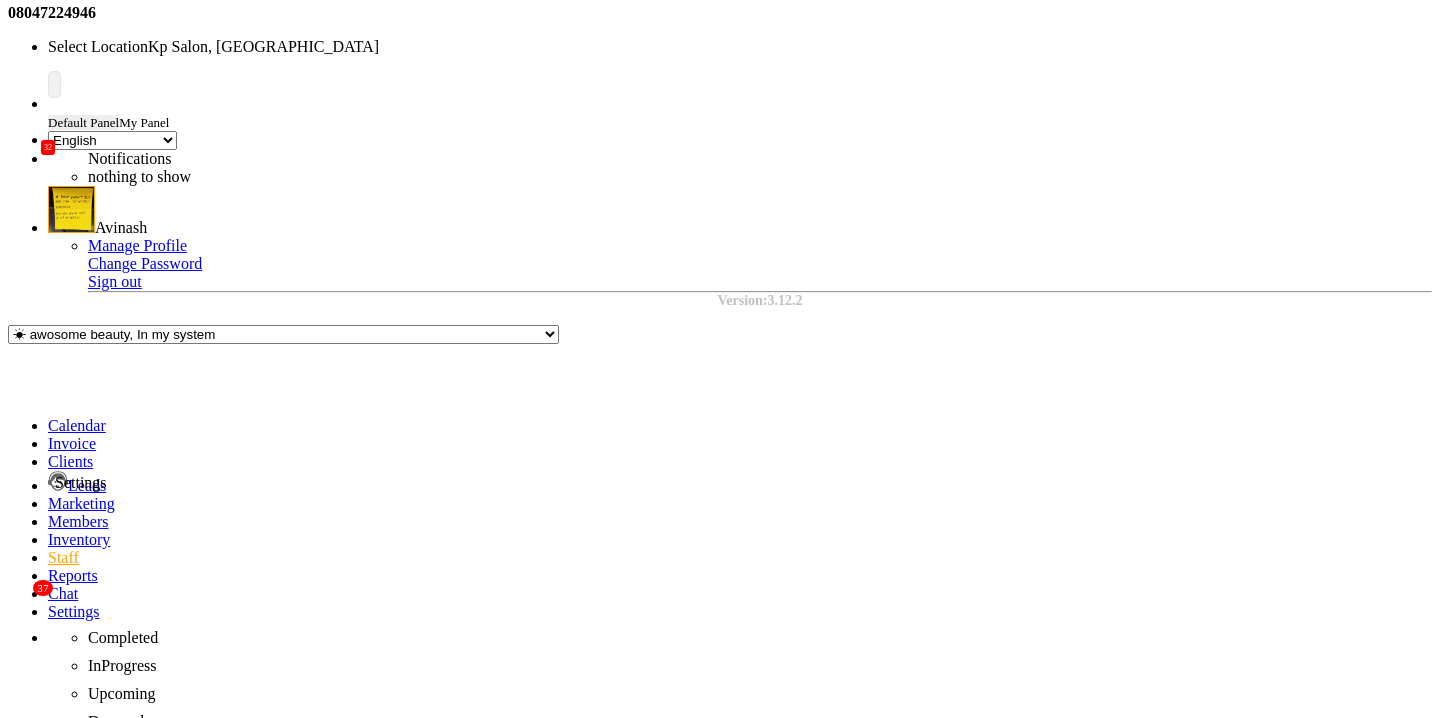 click 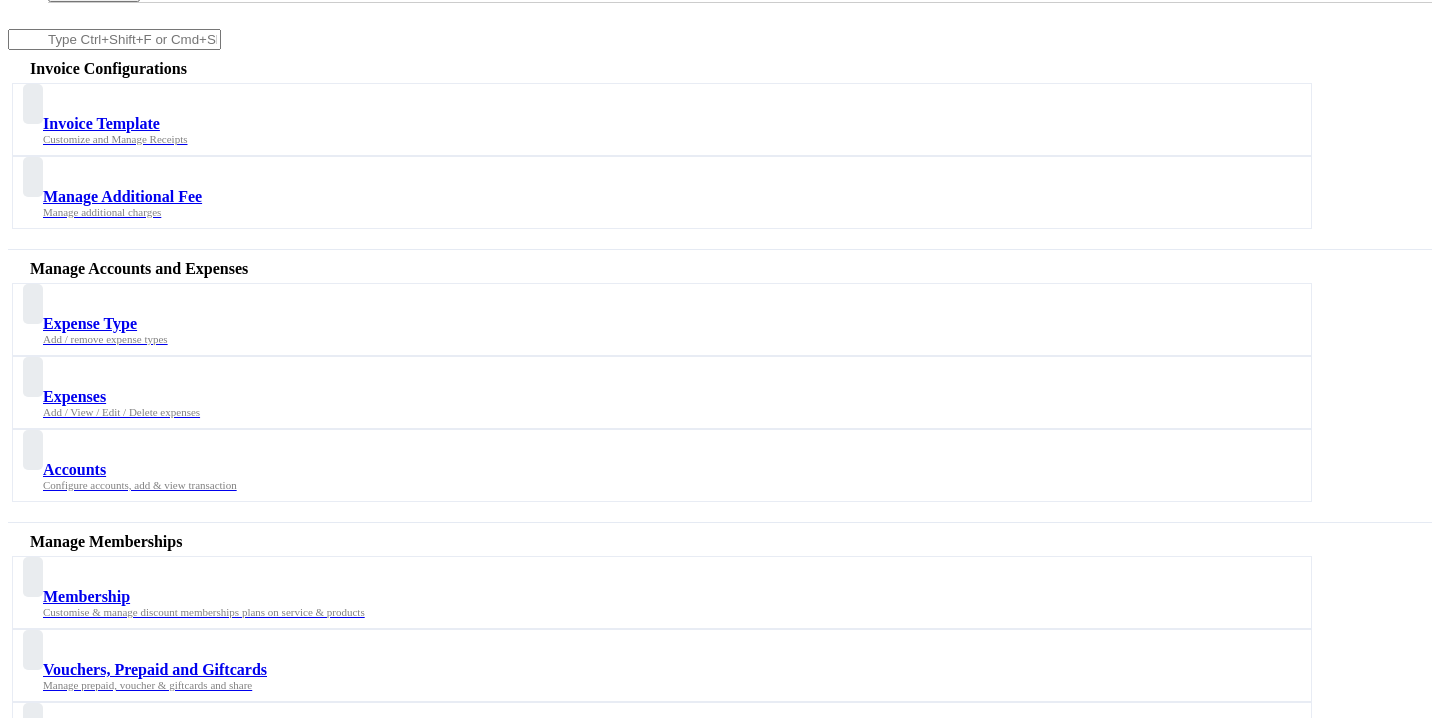 scroll, scrollTop: 951, scrollLeft: 0, axis: vertical 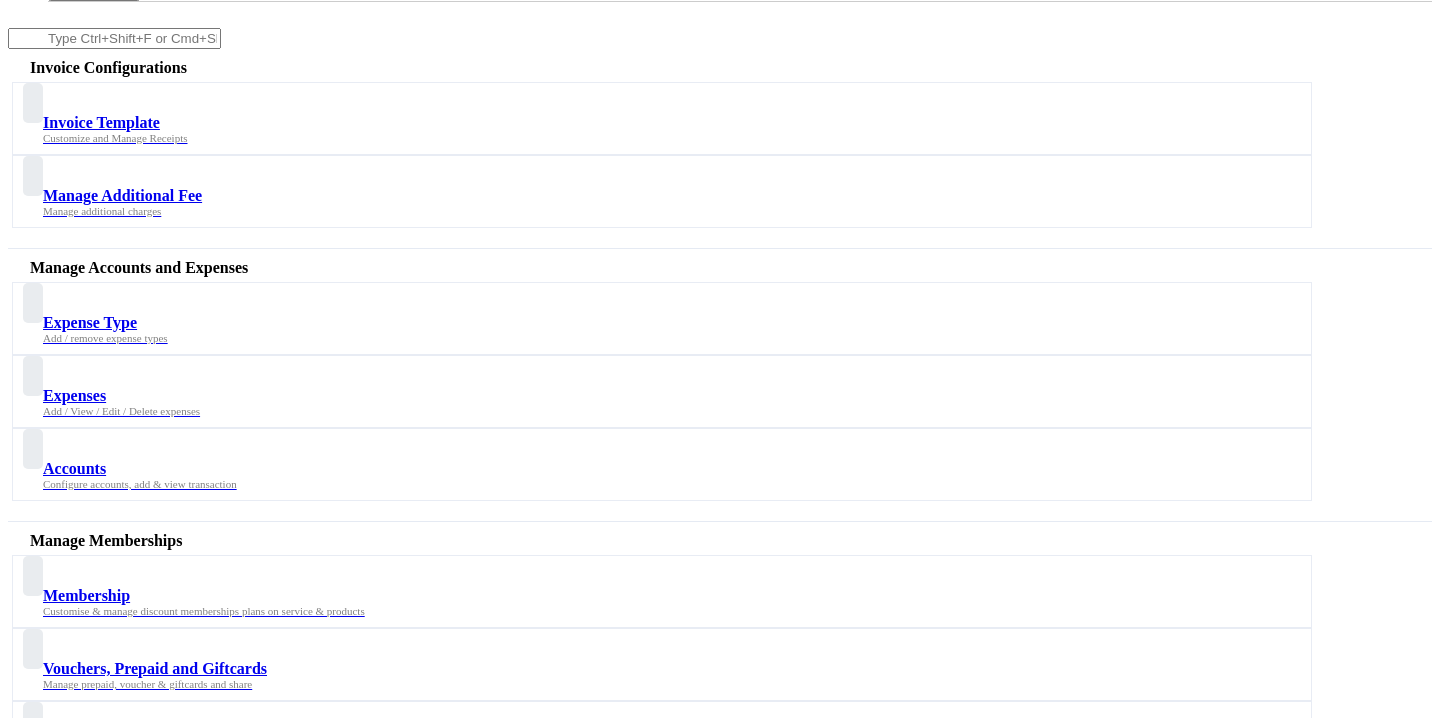 click on "Enable, integrate and manage your Online Bookings channels/links for your customers. Manage Digital Menu" 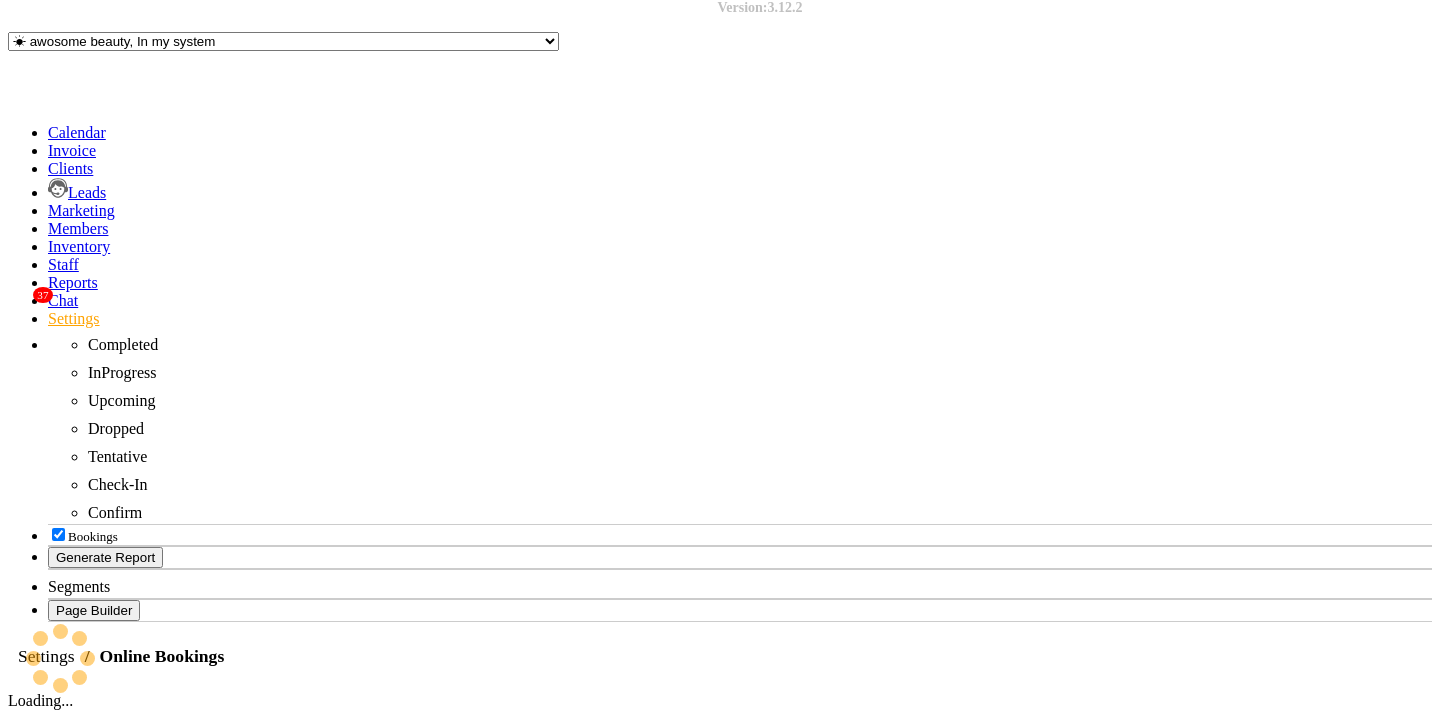 scroll, scrollTop: 0, scrollLeft: 0, axis: both 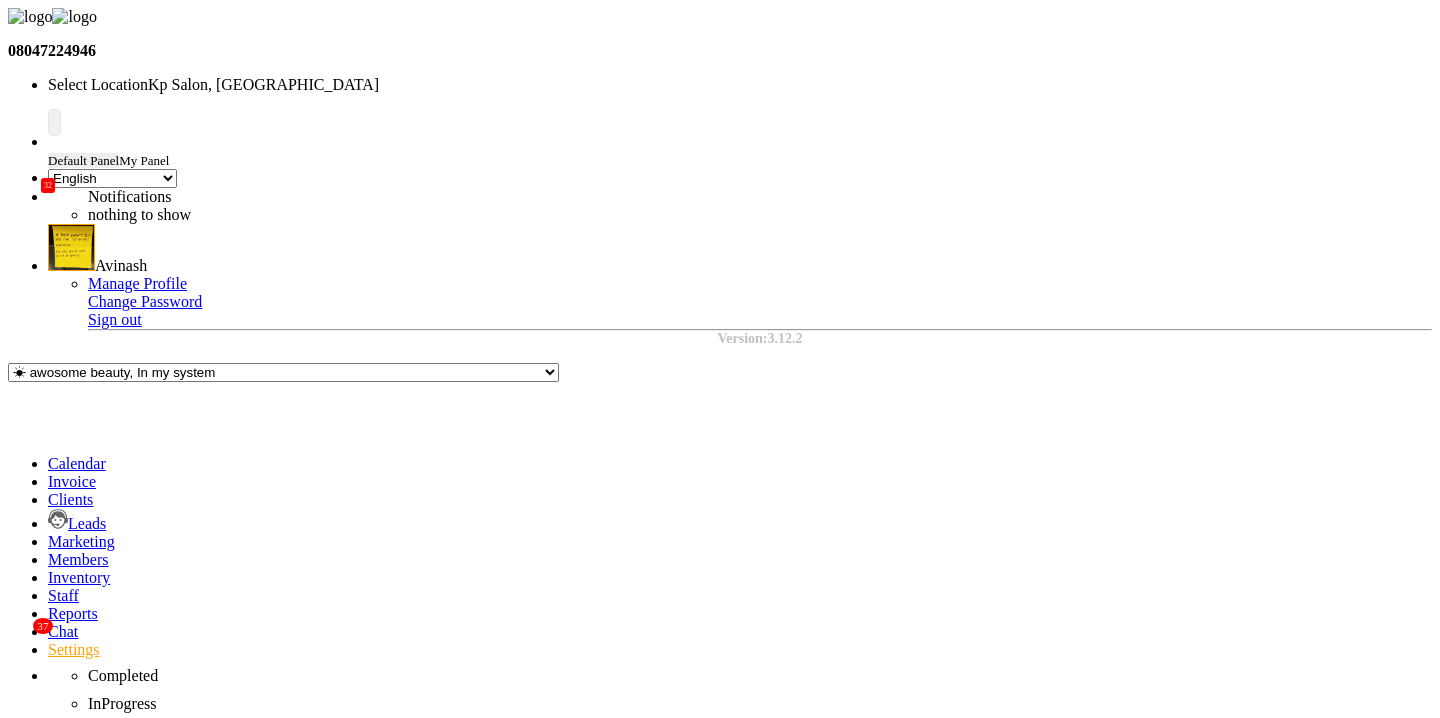 click on "Services" 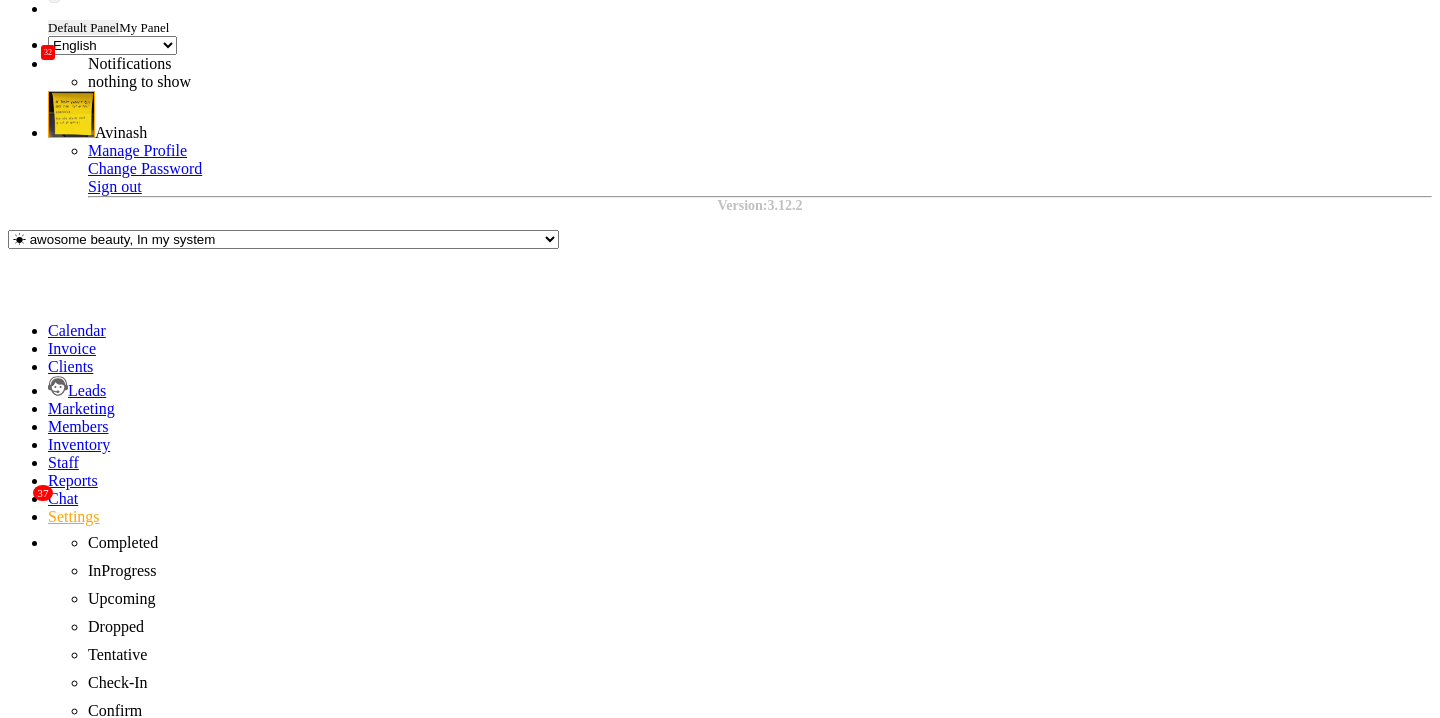 scroll, scrollTop: 269, scrollLeft: 0, axis: vertical 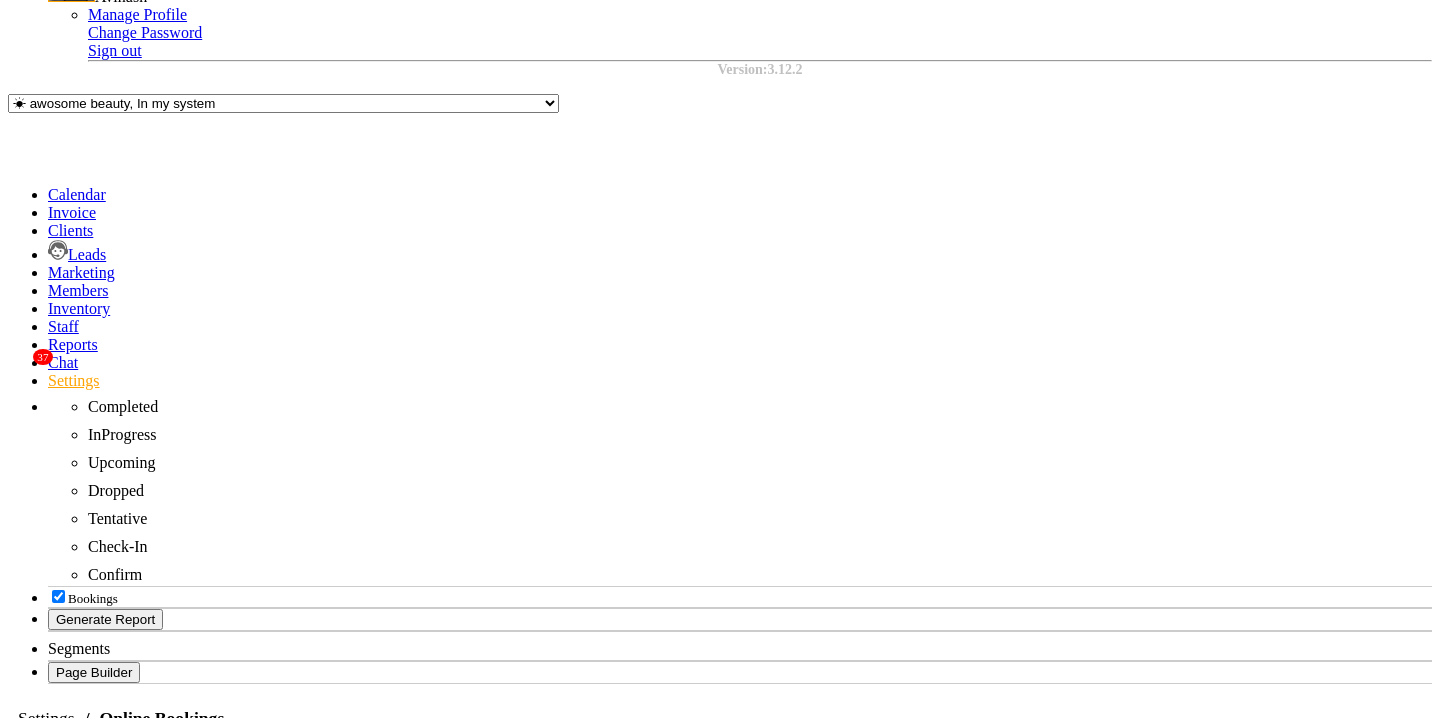 click at bounding box center (443, 1108) 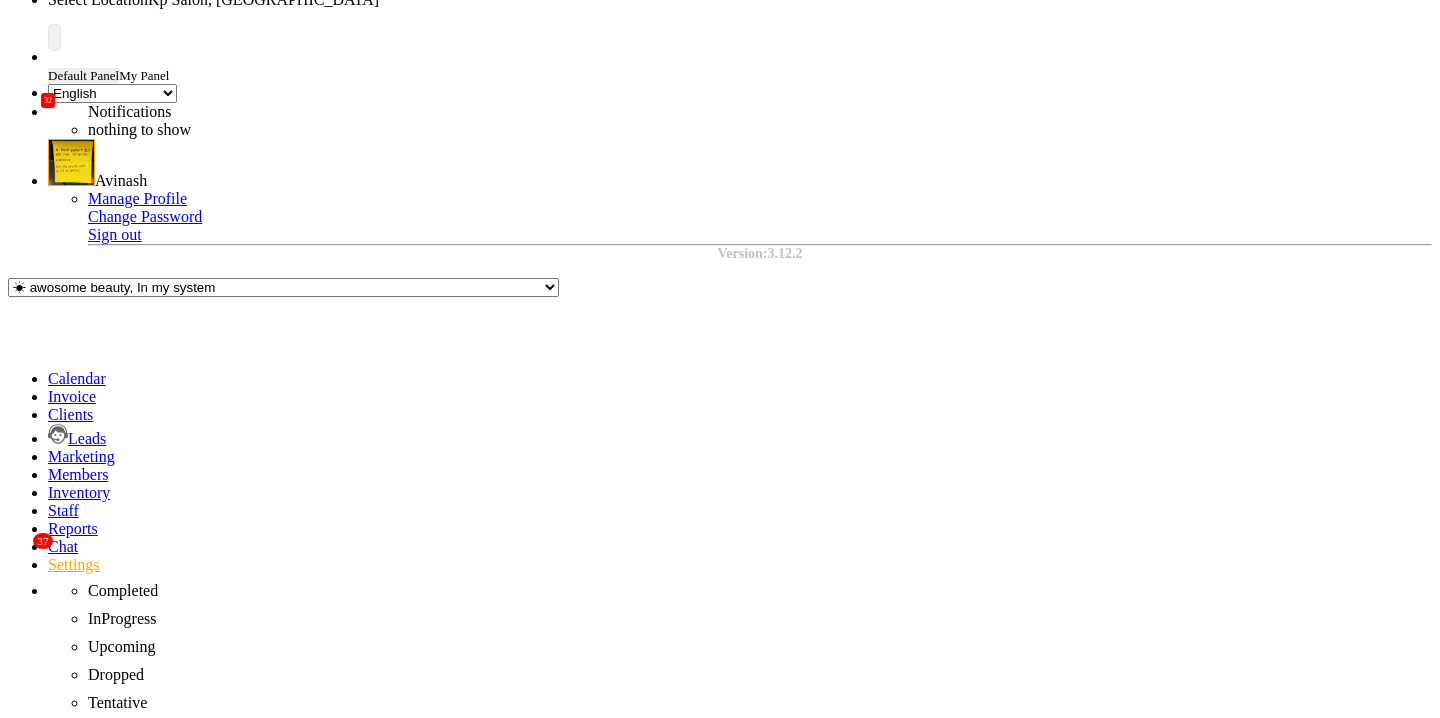 scroll, scrollTop: 0, scrollLeft: 0, axis: both 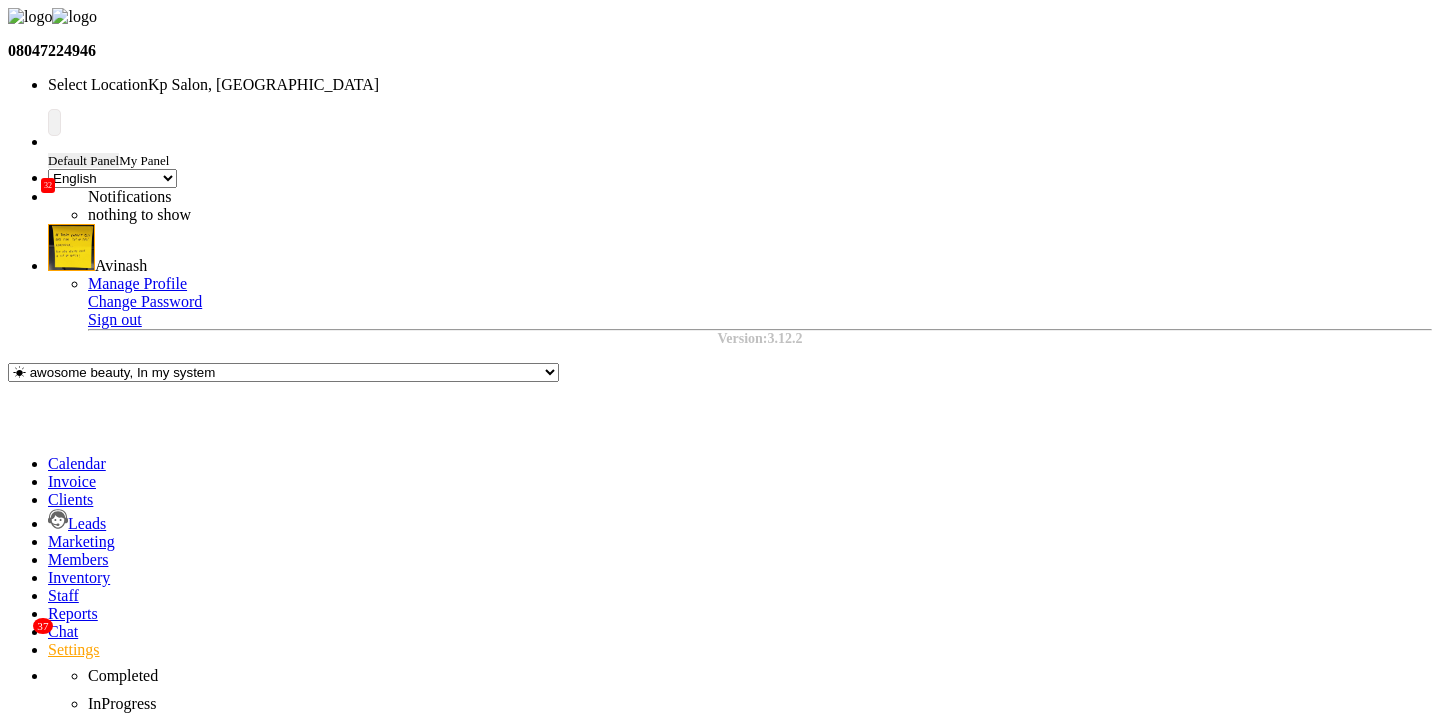 click on "Analytics" 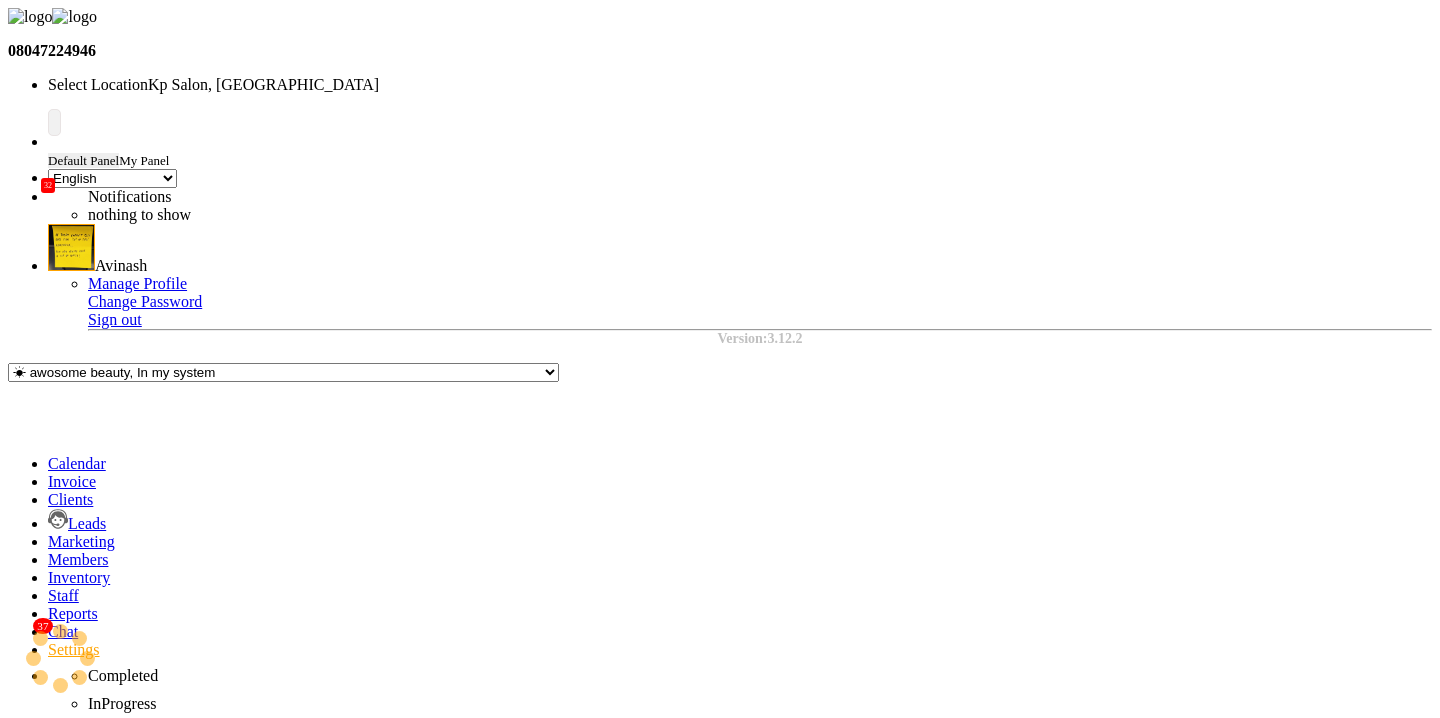 select on "0: 0" 